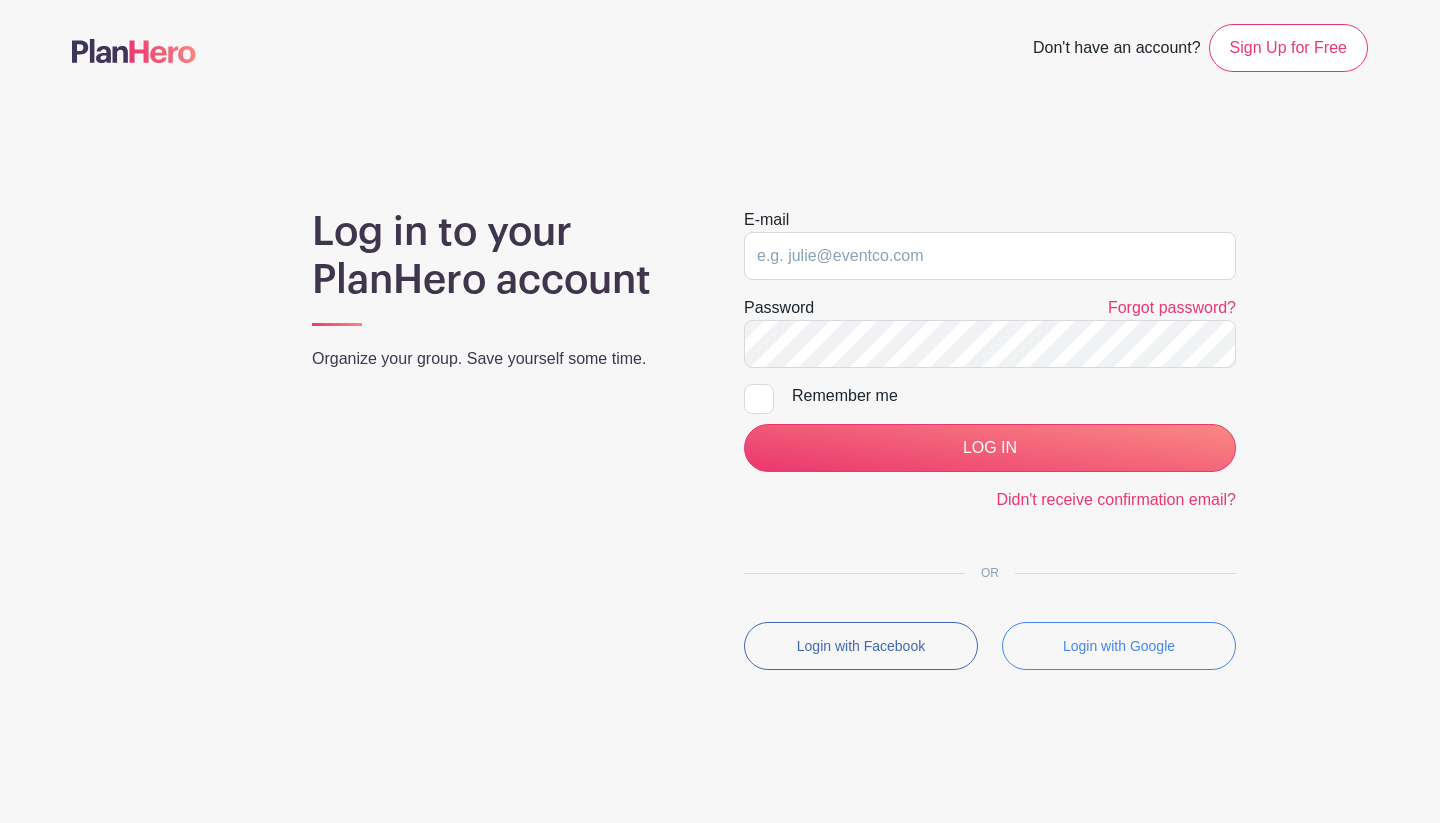 scroll, scrollTop: 0, scrollLeft: 0, axis: both 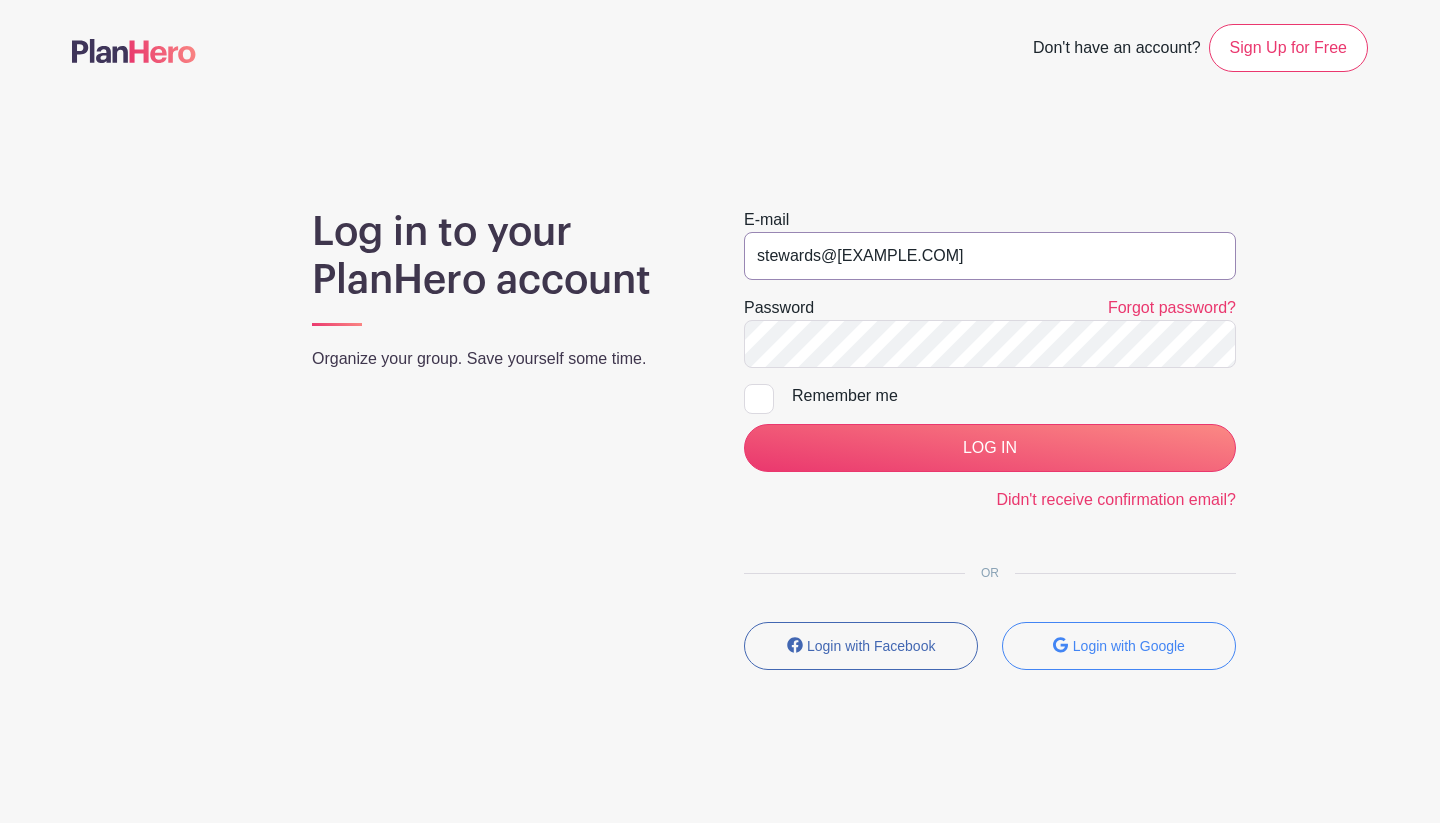 type on "stewards@southendfestivalofperformingarts.com" 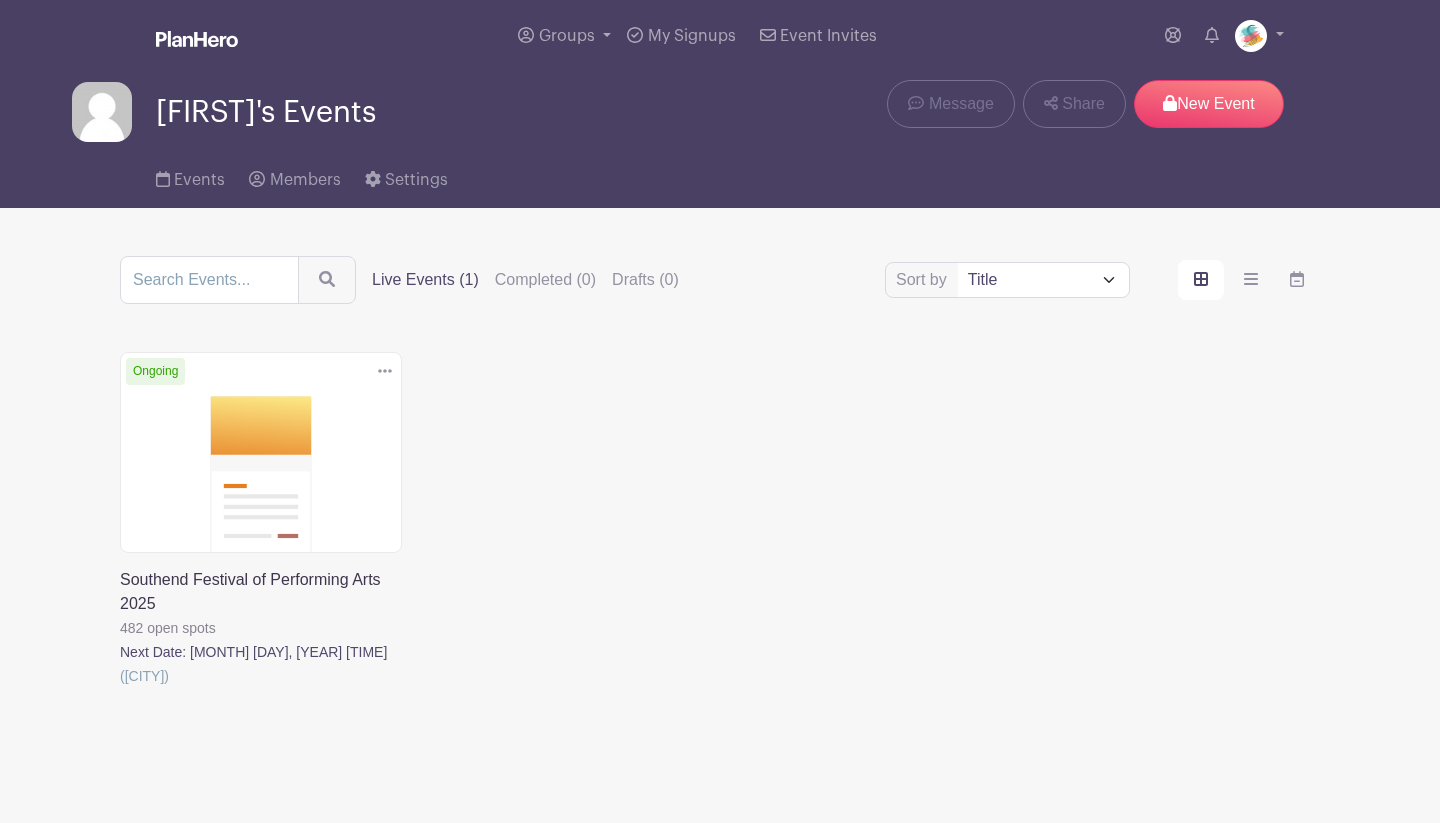 scroll, scrollTop: 0, scrollLeft: 0, axis: both 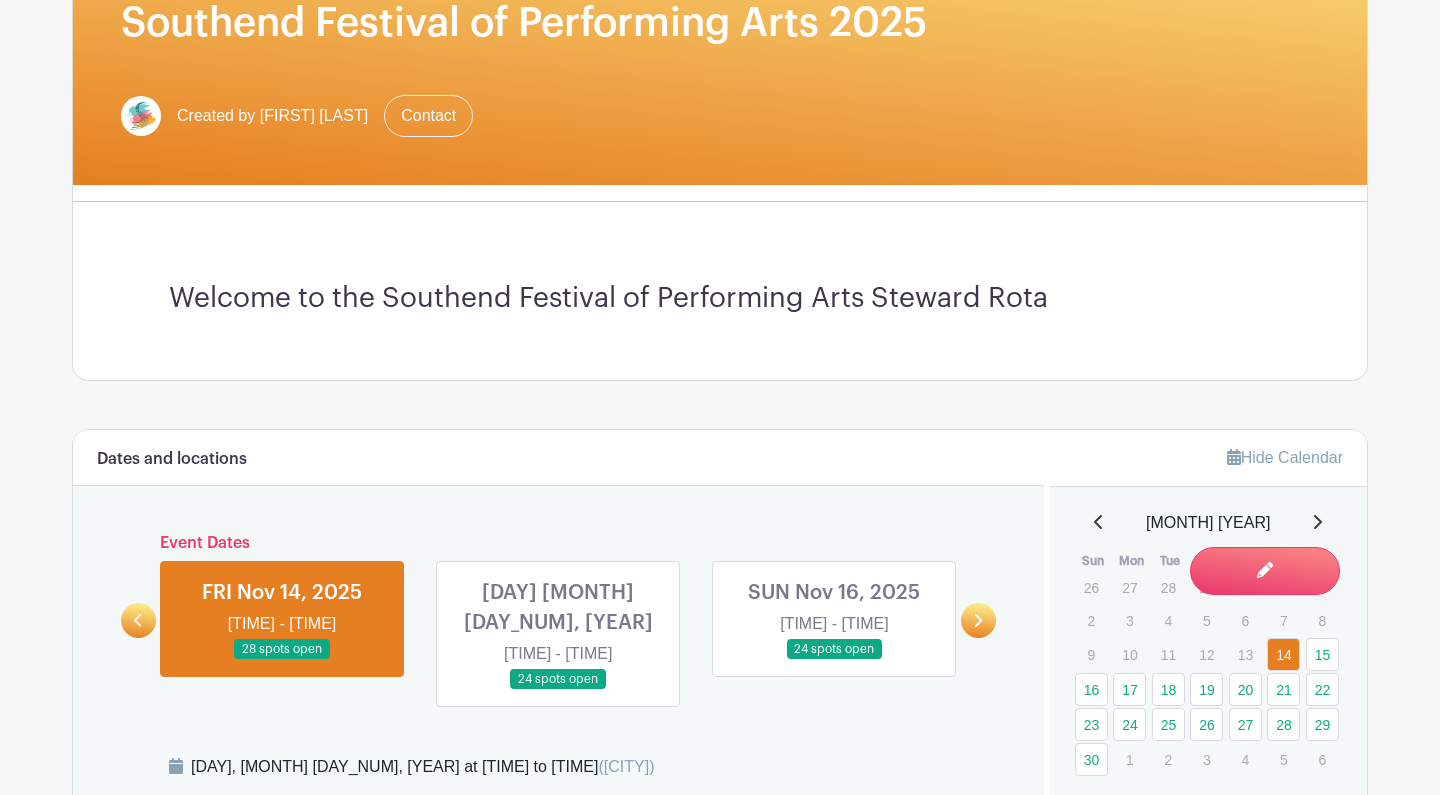 click at bounding box center (558, 690) 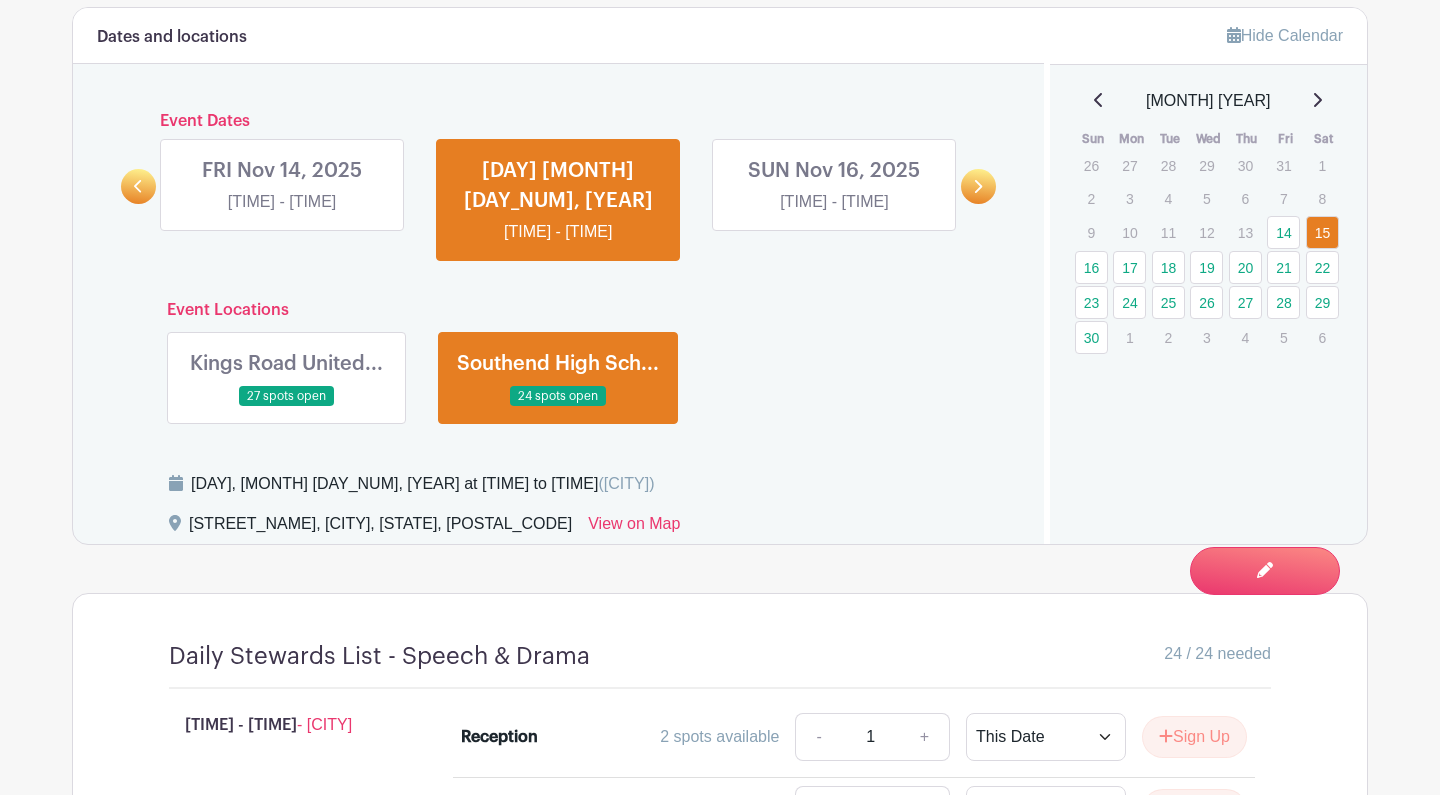 scroll, scrollTop: 873, scrollLeft: 0, axis: vertical 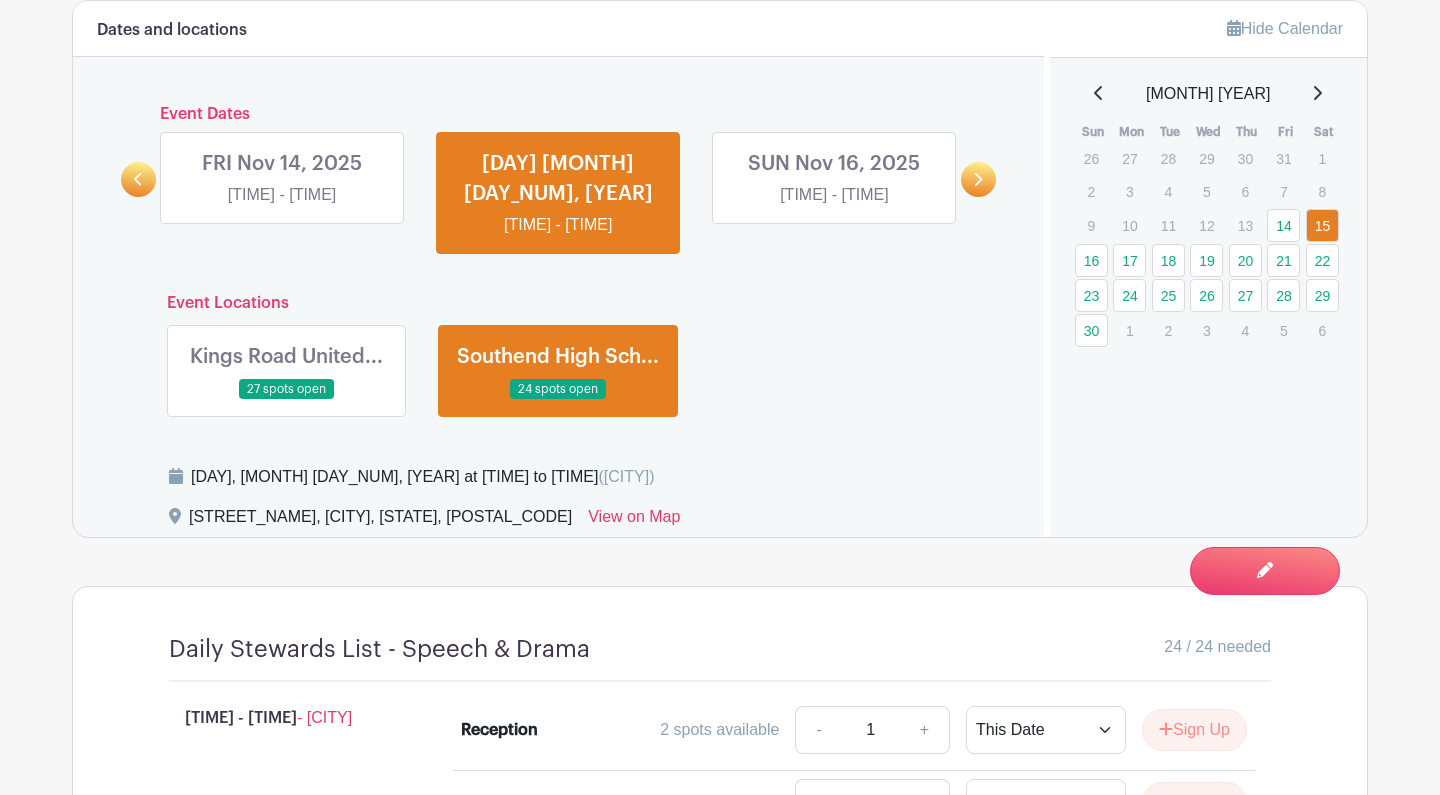 click at bounding box center (287, 400) 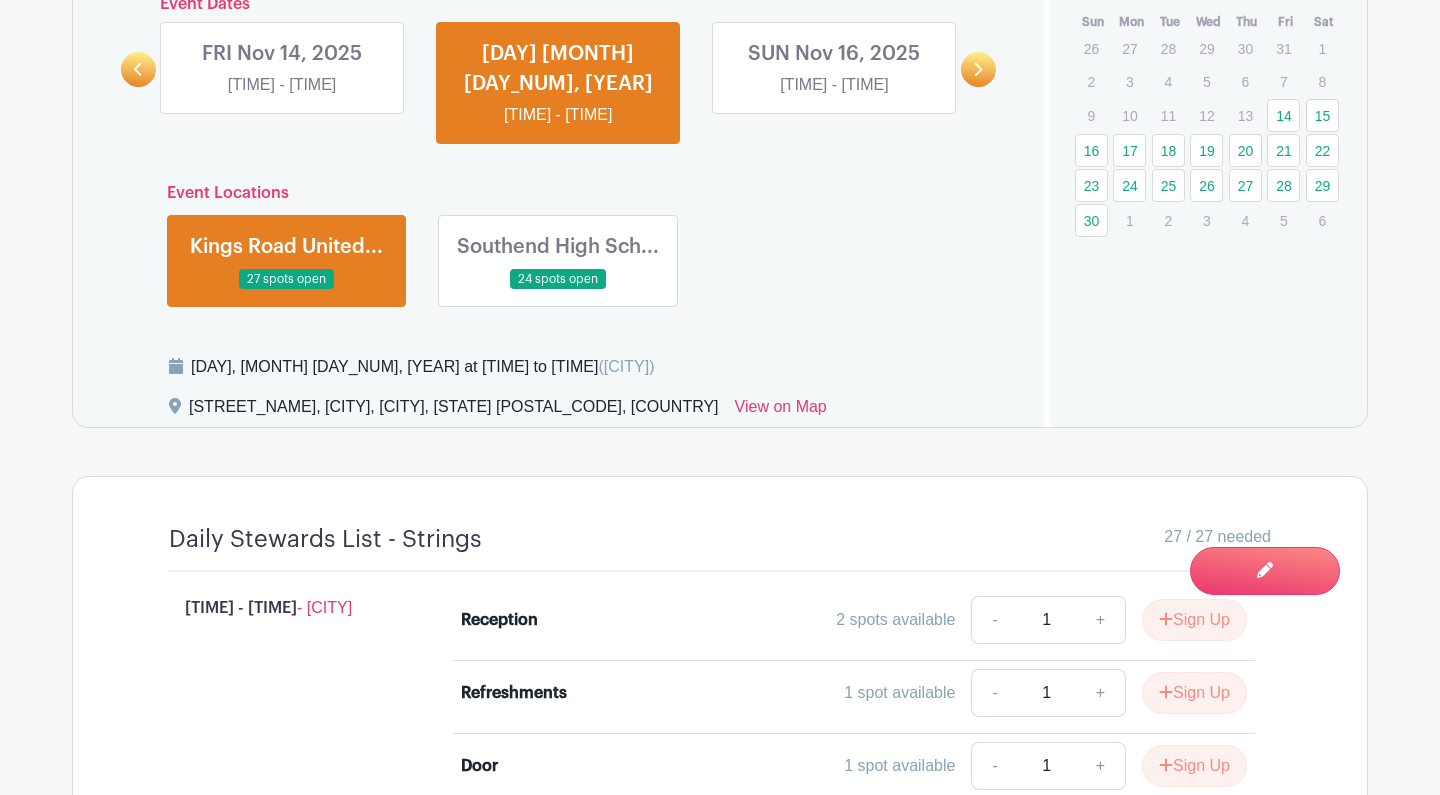 scroll, scrollTop: 985, scrollLeft: 0, axis: vertical 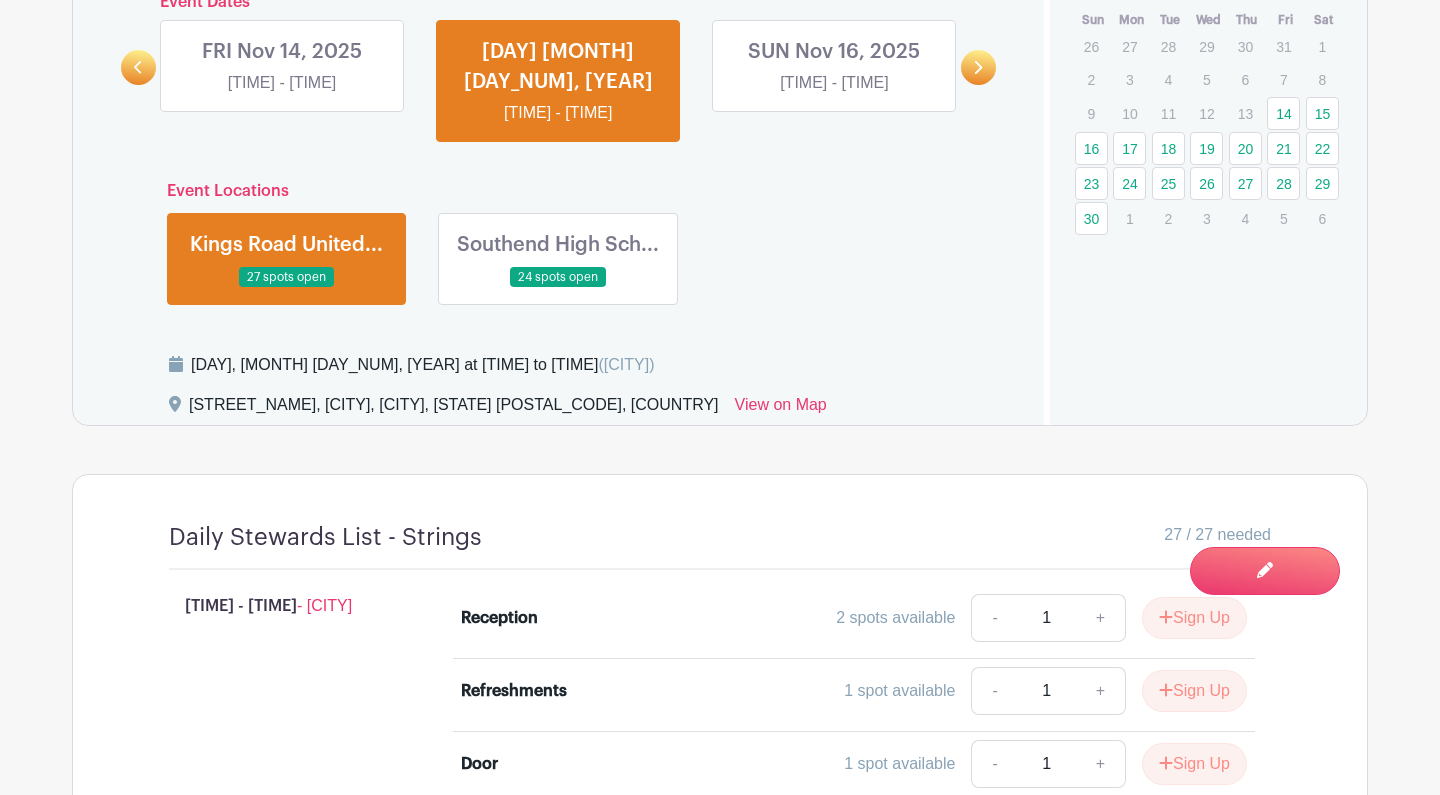 click at bounding box center (558, 288) 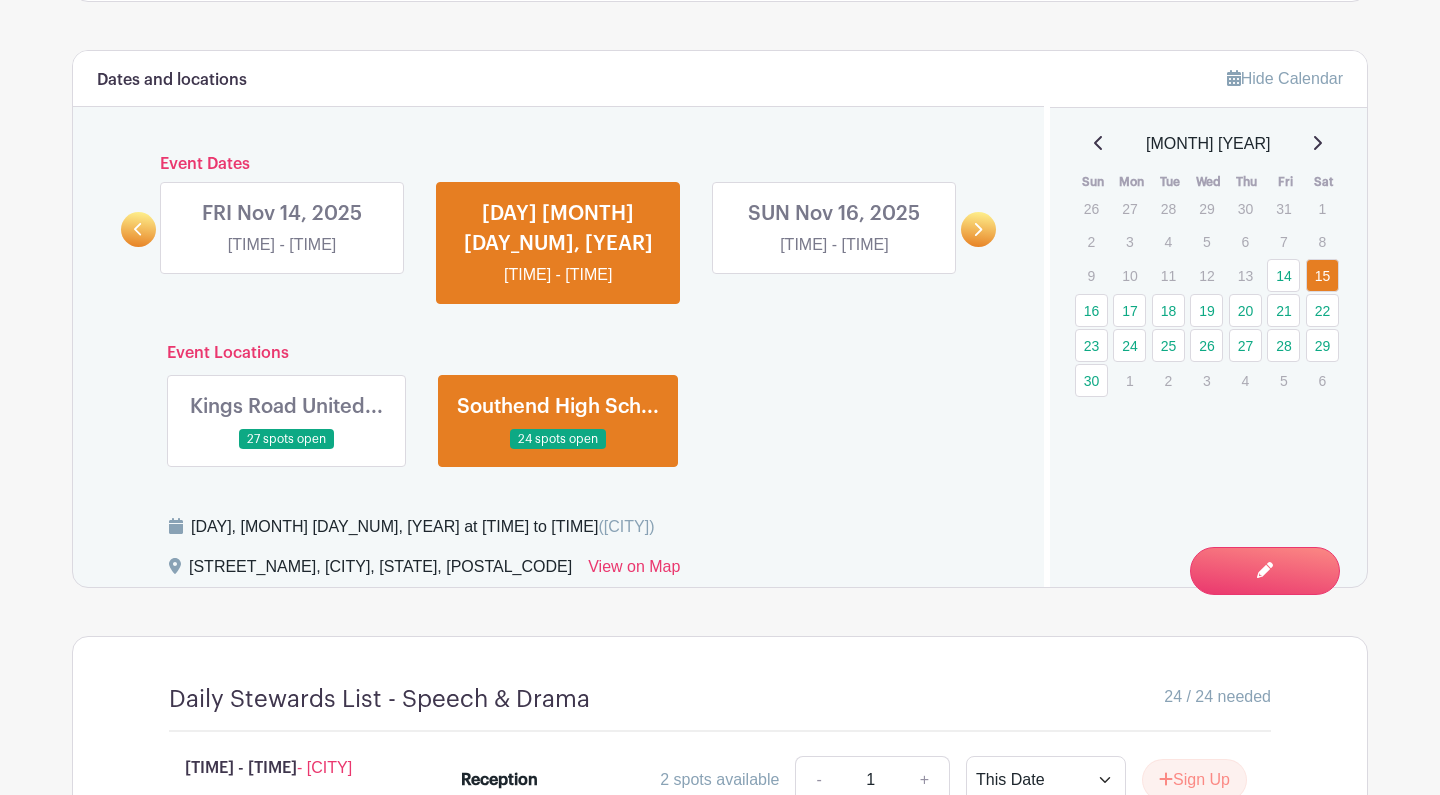 scroll, scrollTop: 733, scrollLeft: 0, axis: vertical 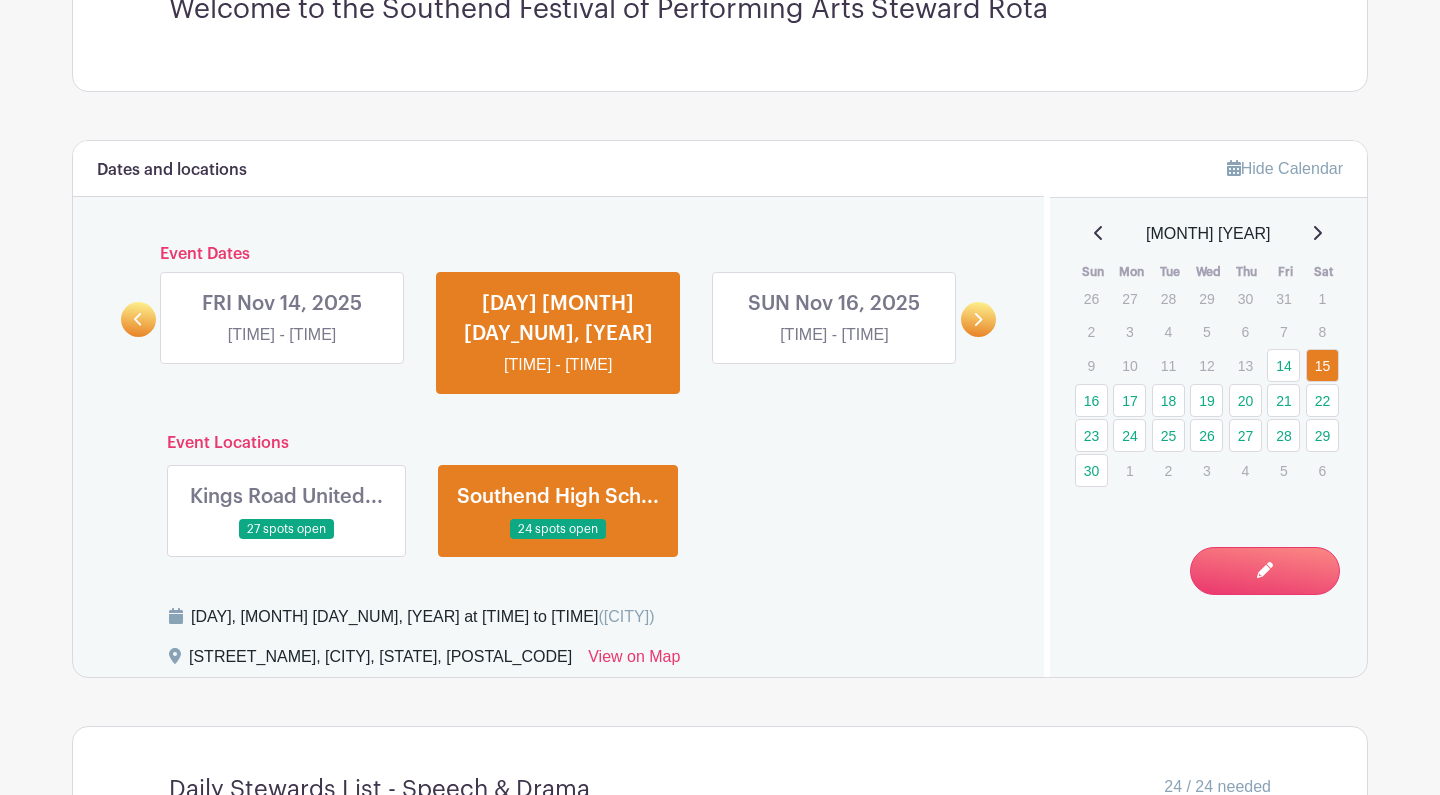click at bounding box center (834, 347) 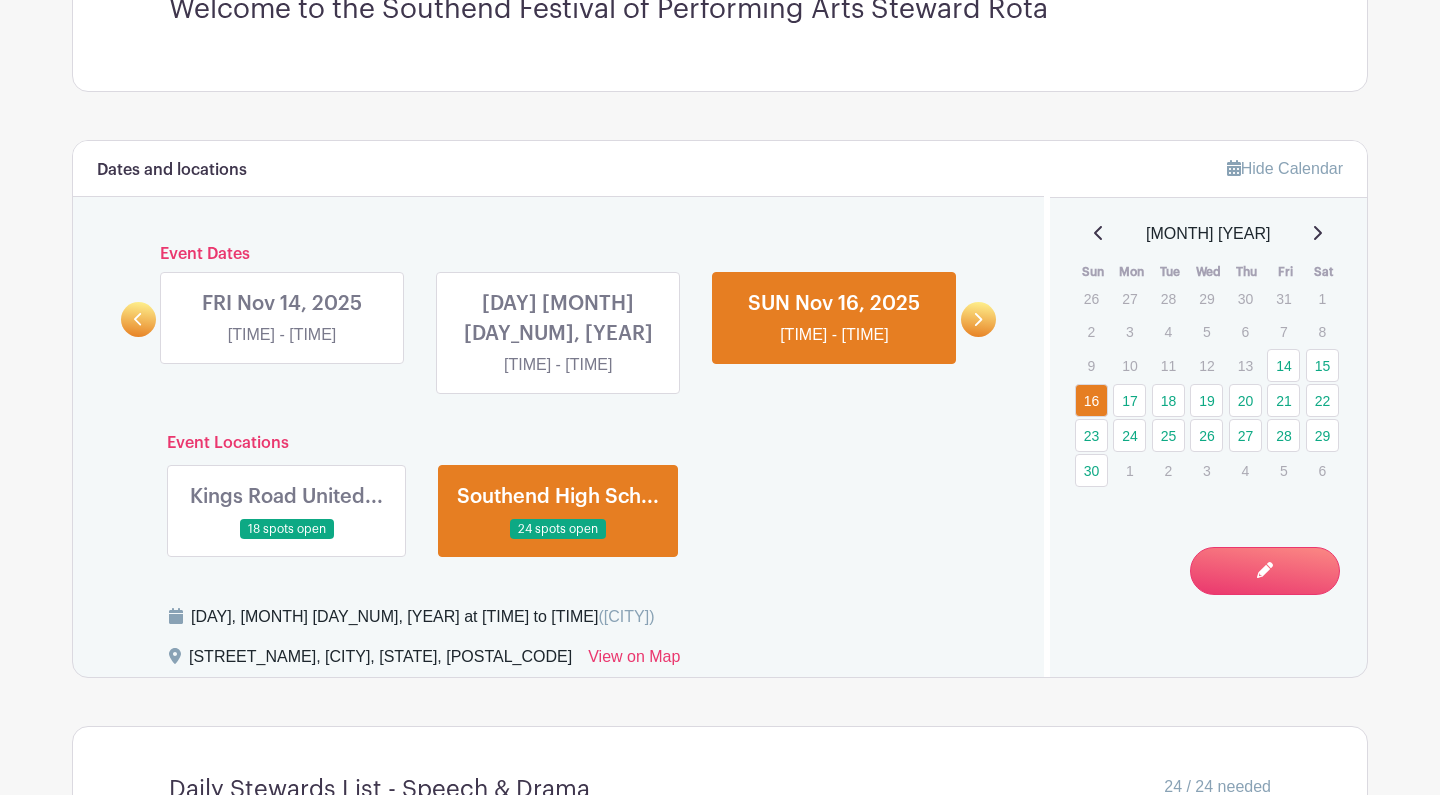click at bounding box center (282, 347) 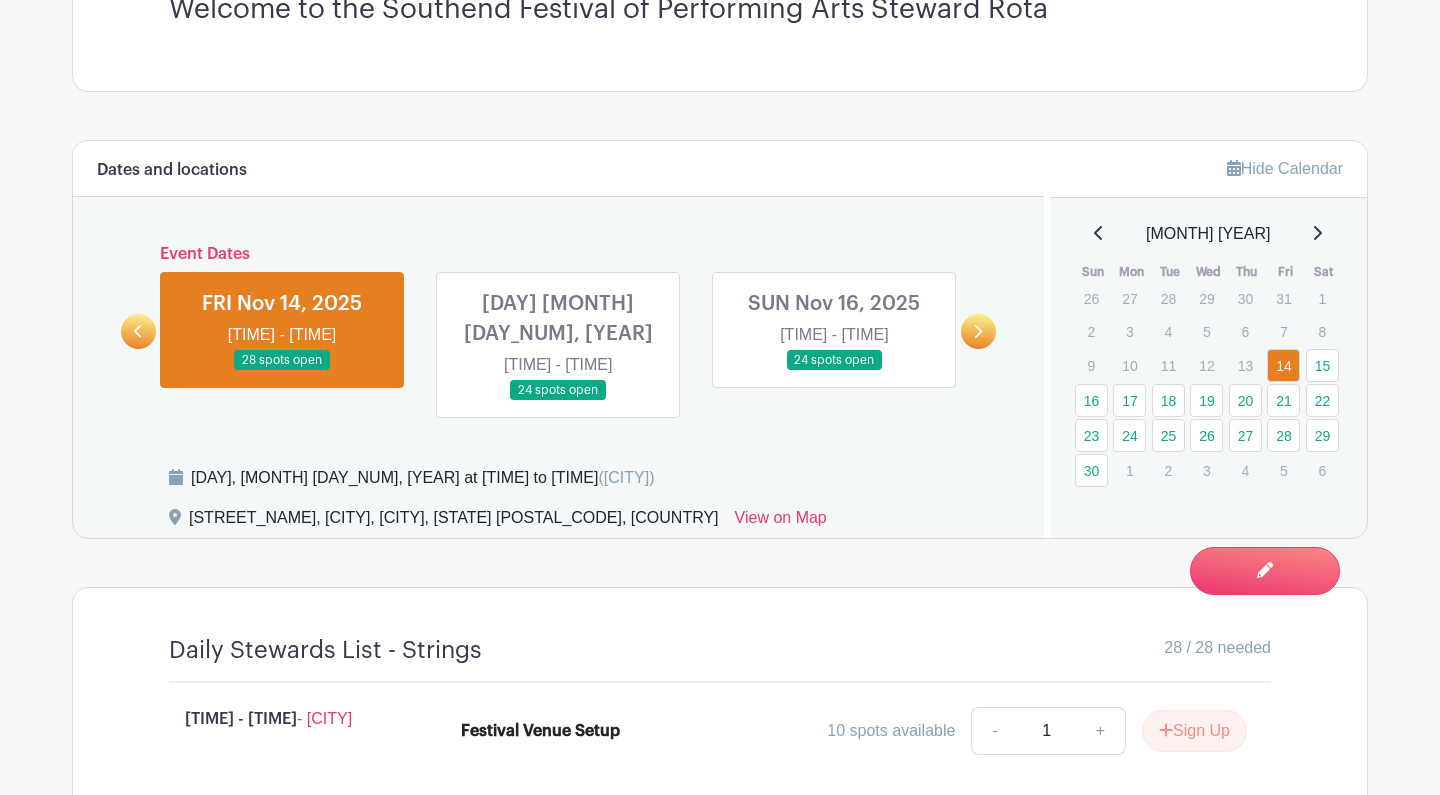 click at bounding box center (558, 401) 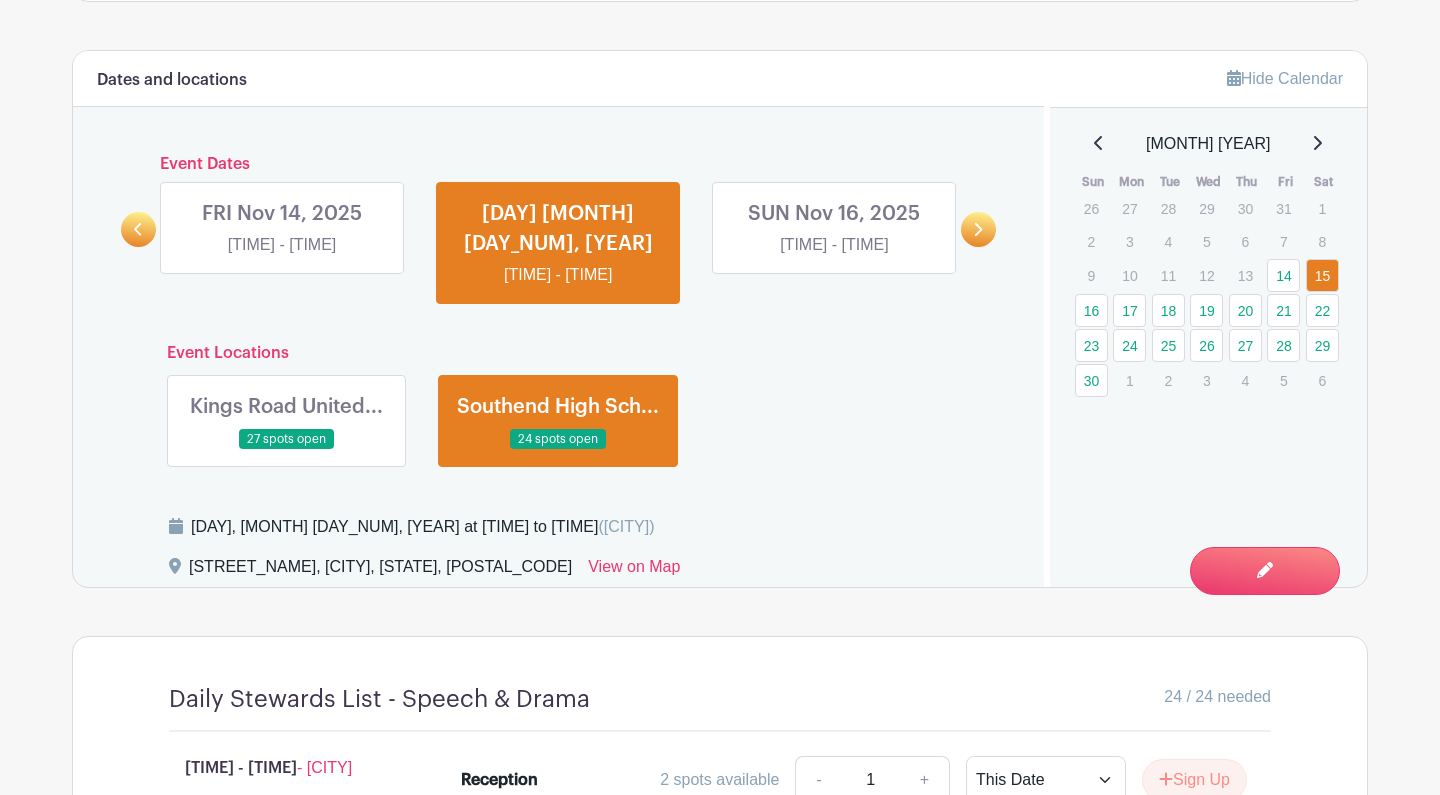 scroll, scrollTop: 826, scrollLeft: 0, axis: vertical 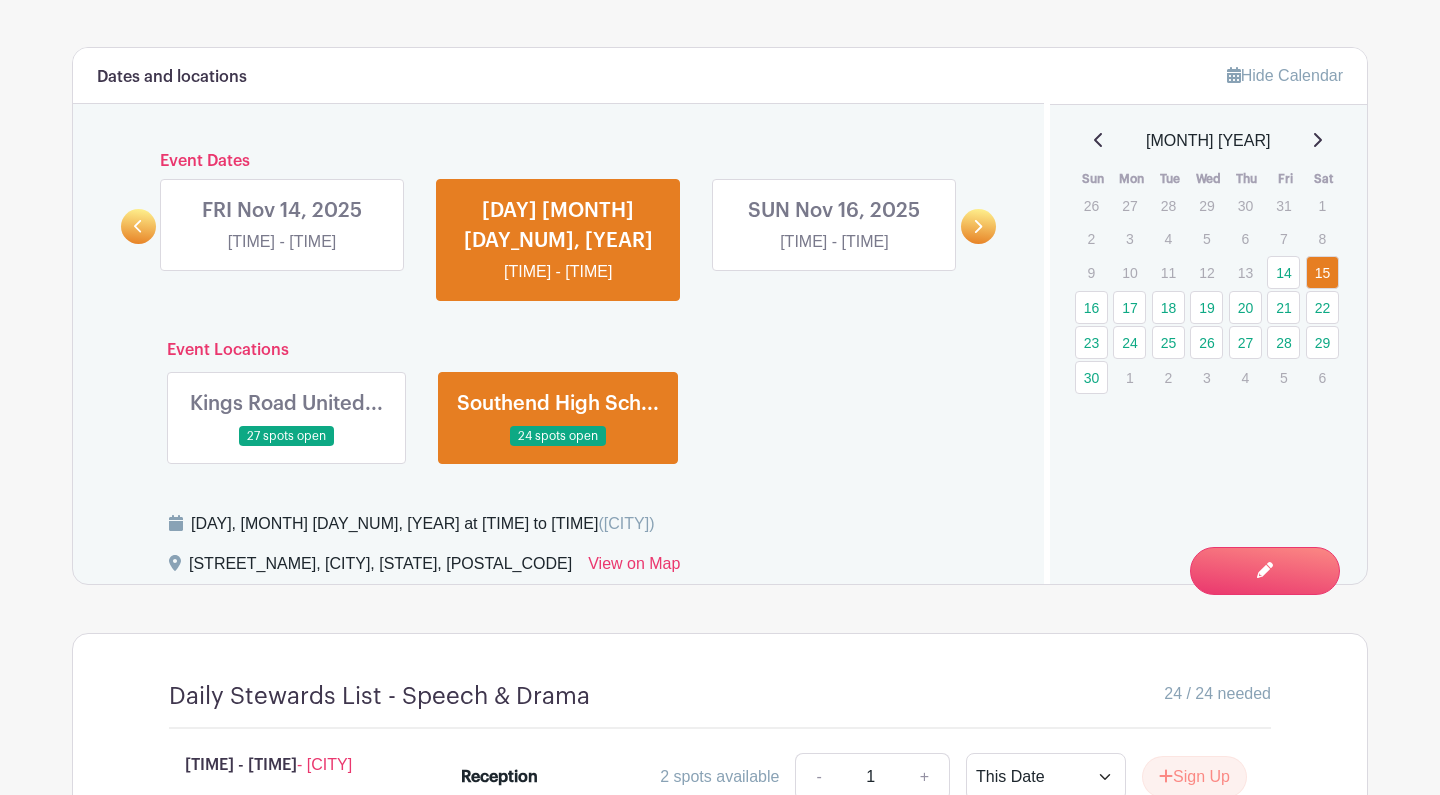 click at bounding box center (287, 447) 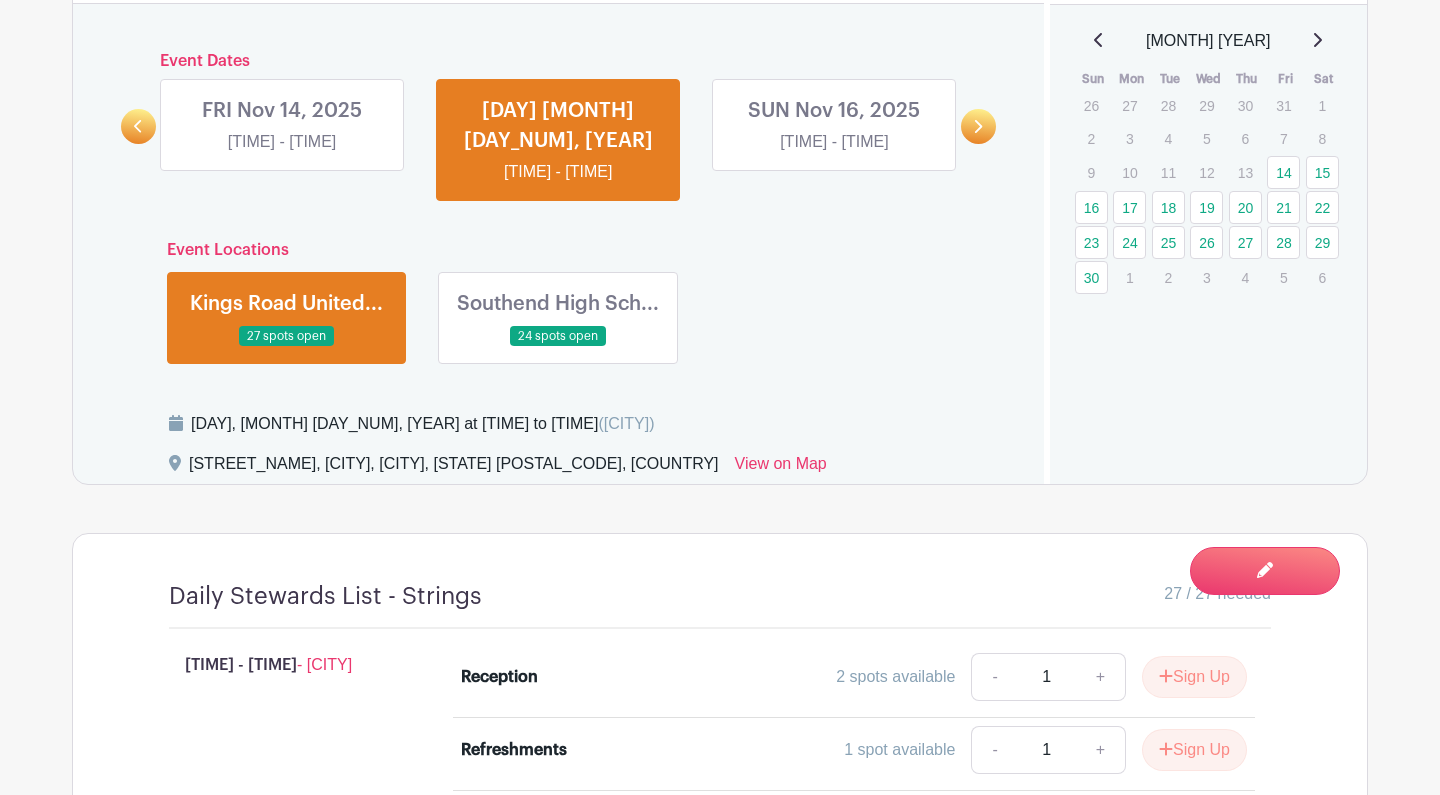 scroll, scrollTop: 907, scrollLeft: 0, axis: vertical 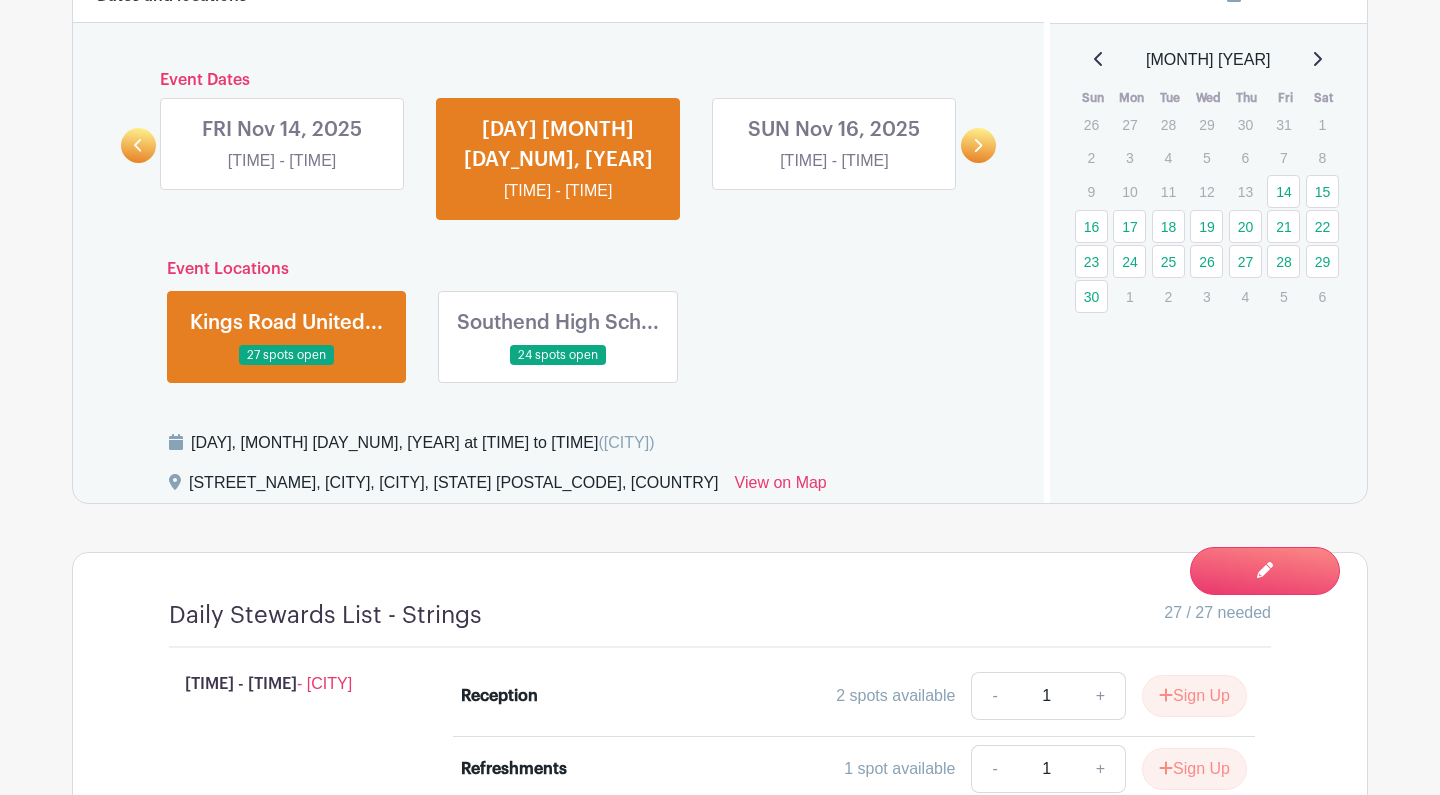 click at bounding box center [834, 173] 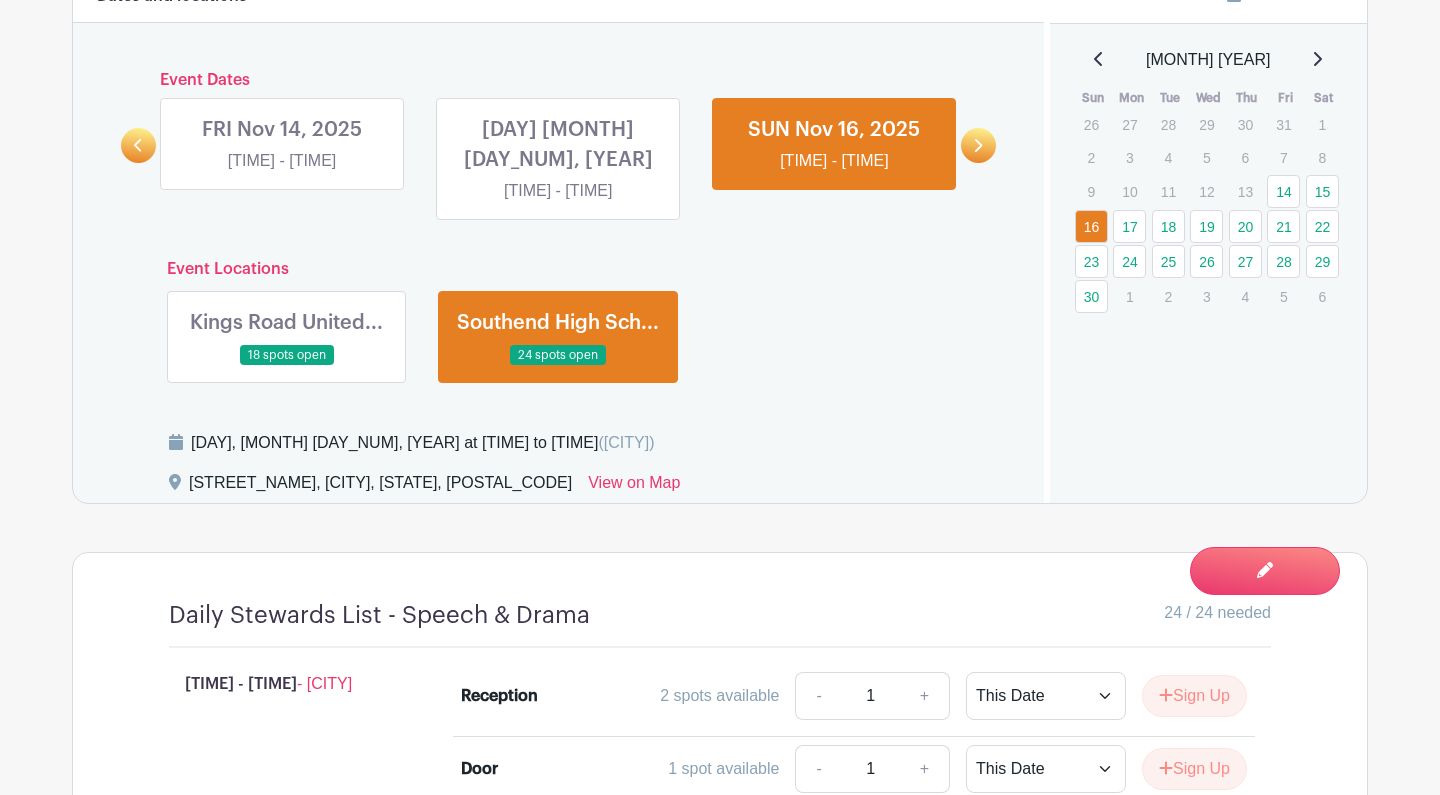 click at bounding box center (287, 366) 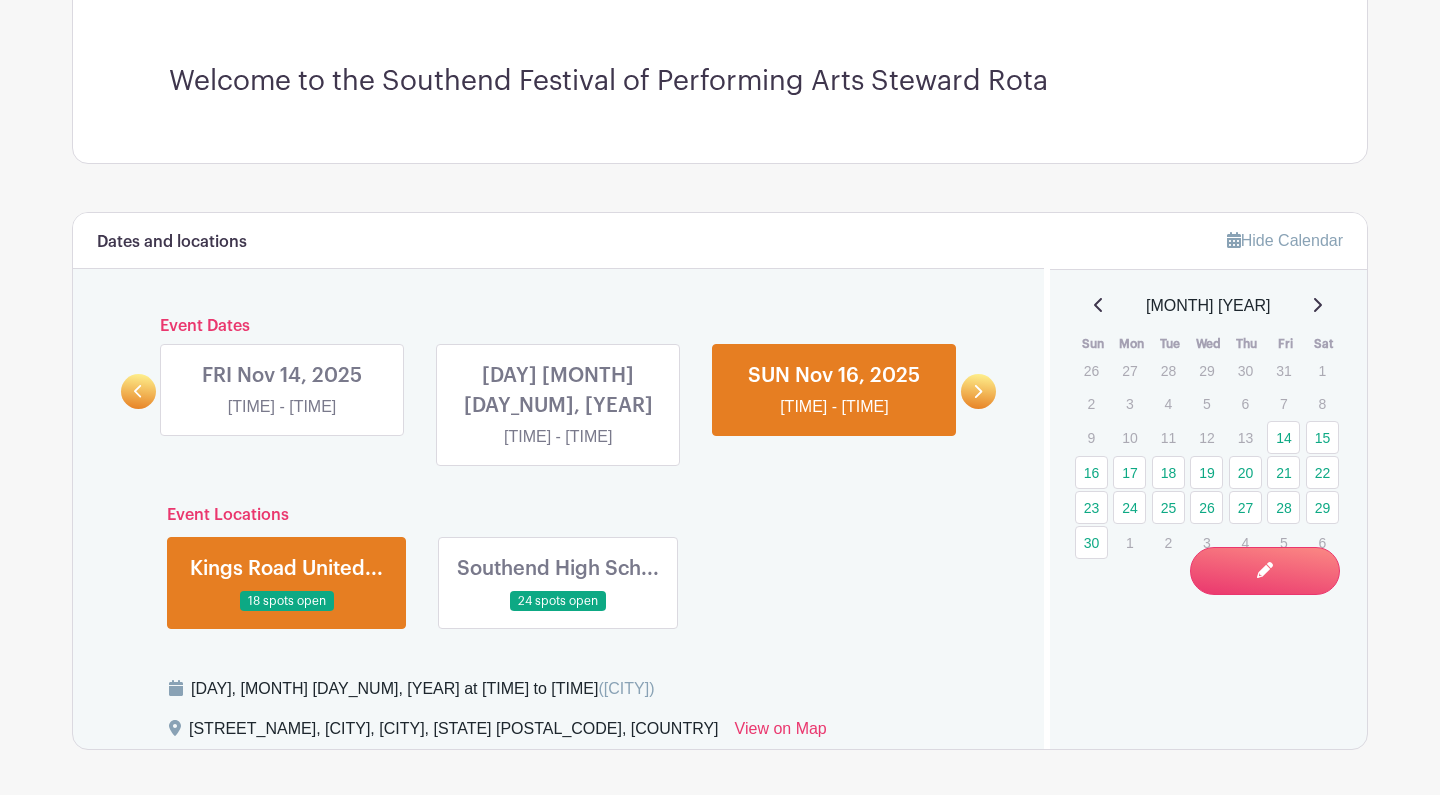 scroll, scrollTop: 670, scrollLeft: 0, axis: vertical 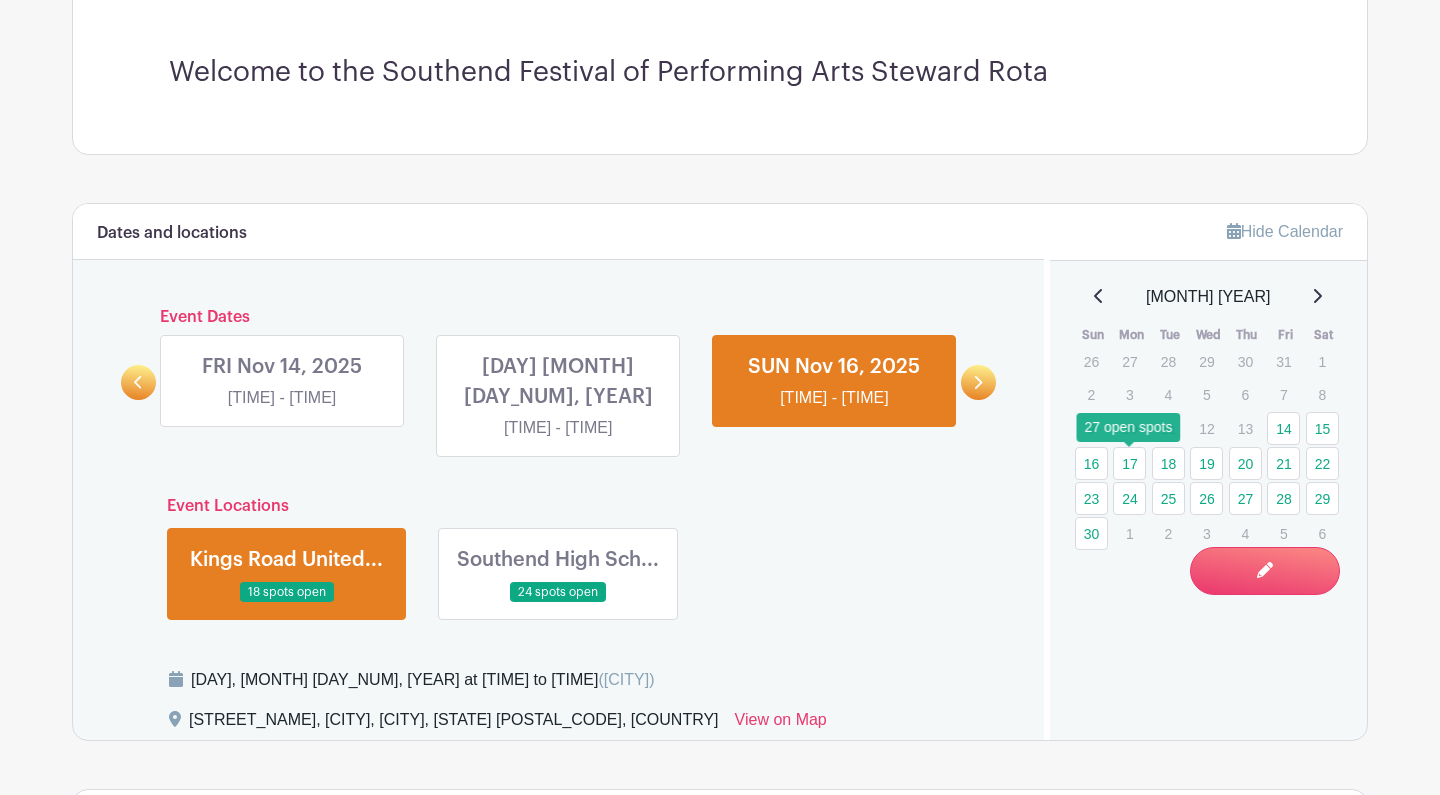 click on "17" at bounding box center [1129, 463] 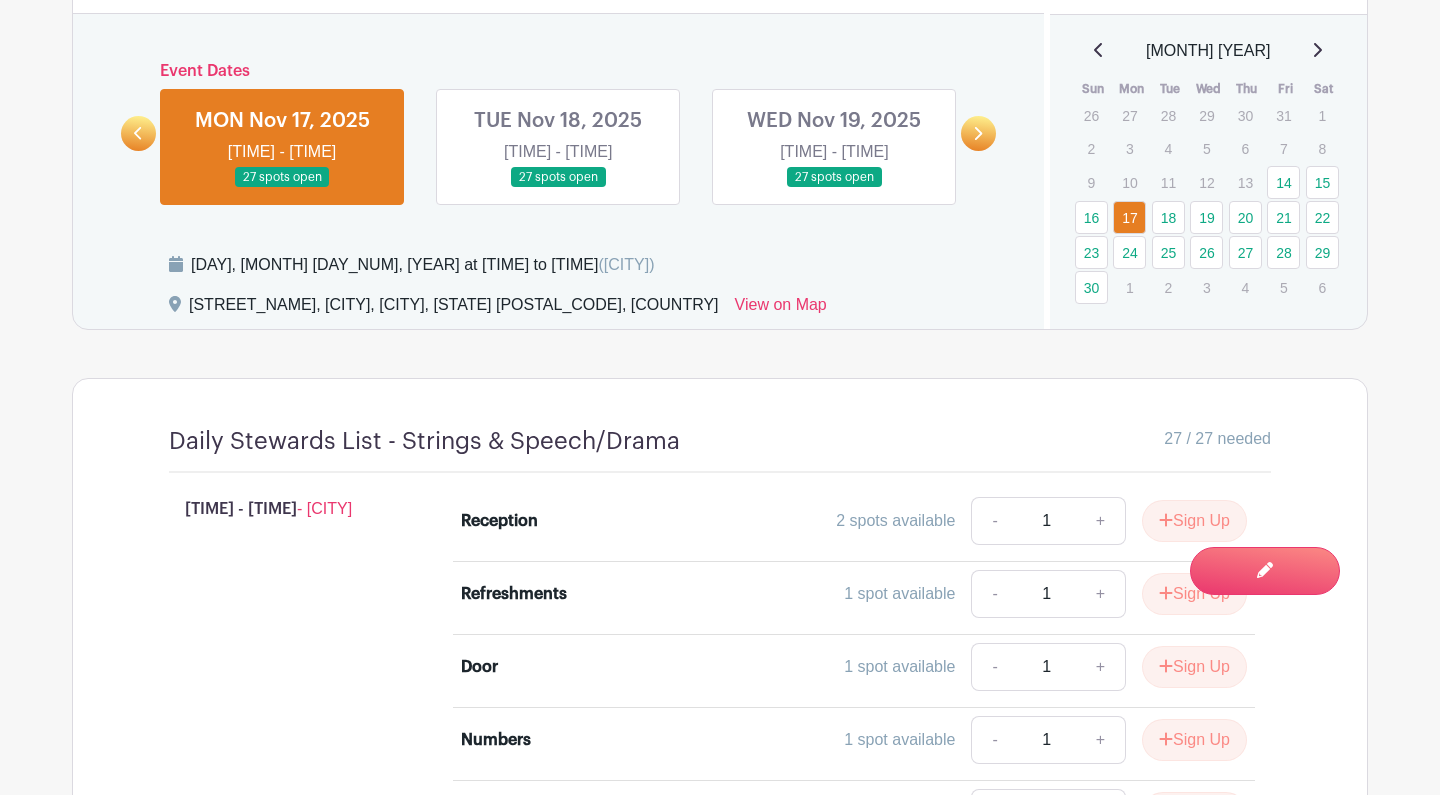 scroll, scrollTop: 913, scrollLeft: 0, axis: vertical 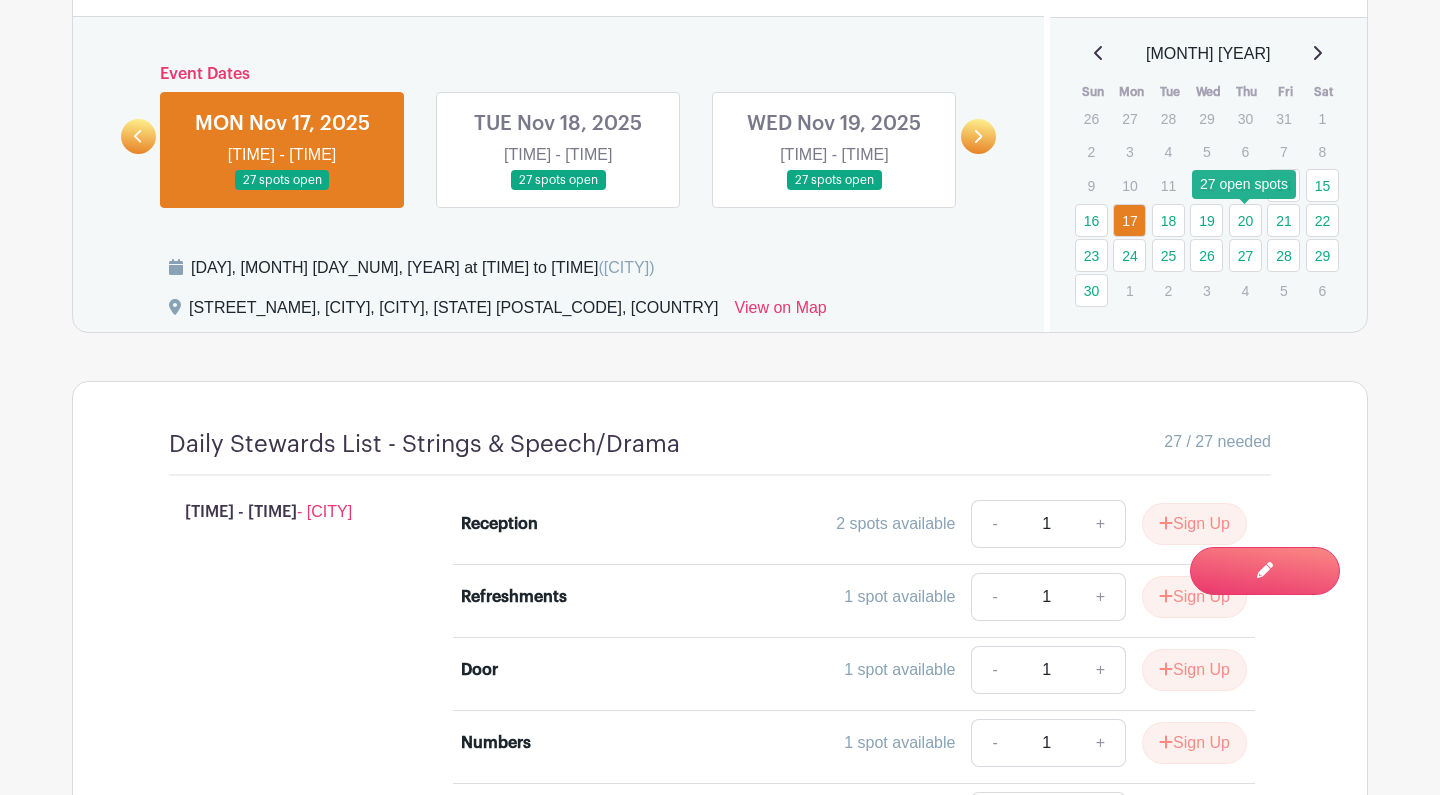 click on "20" at bounding box center [1245, 220] 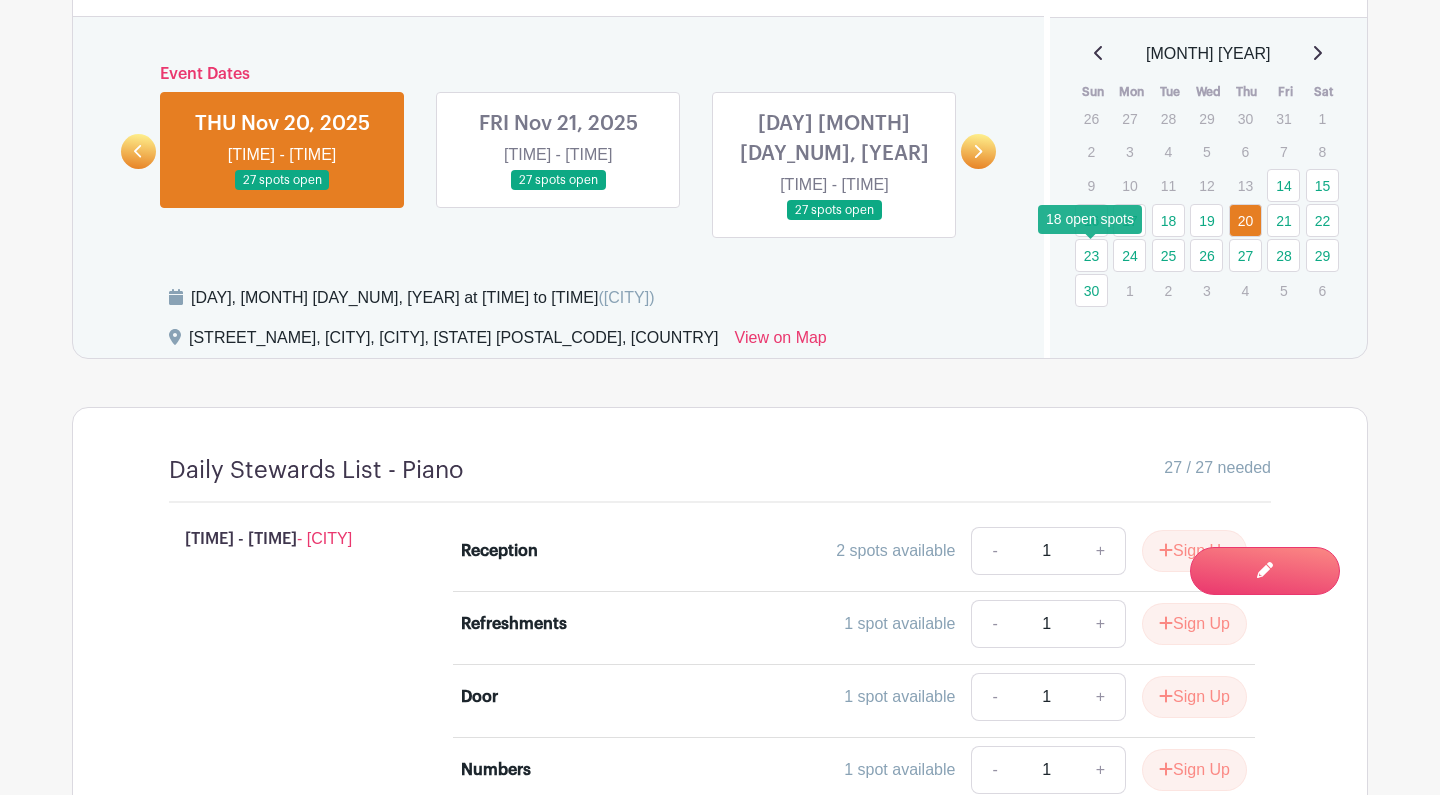 click on "23" at bounding box center [1091, 255] 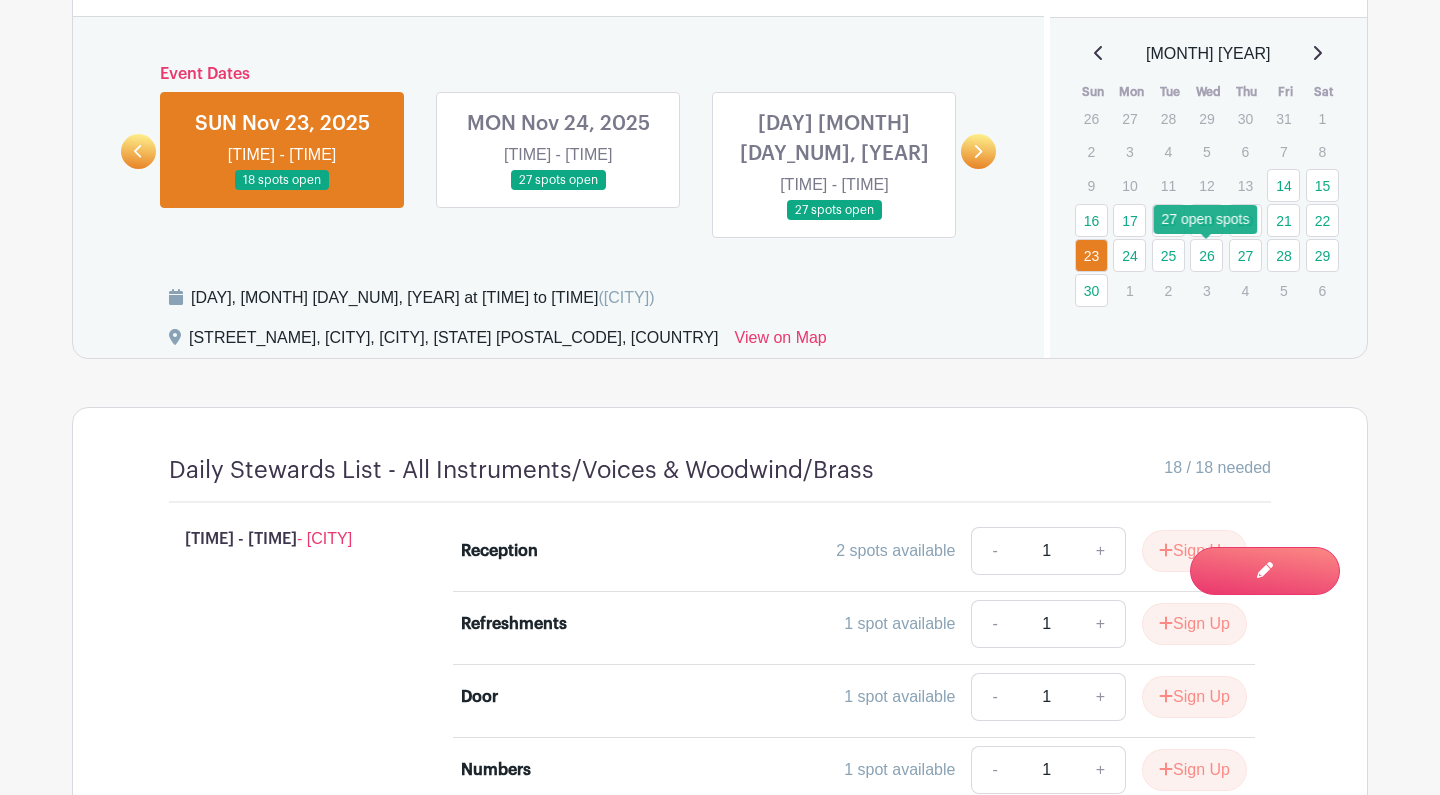 click on "26" at bounding box center (1206, 255) 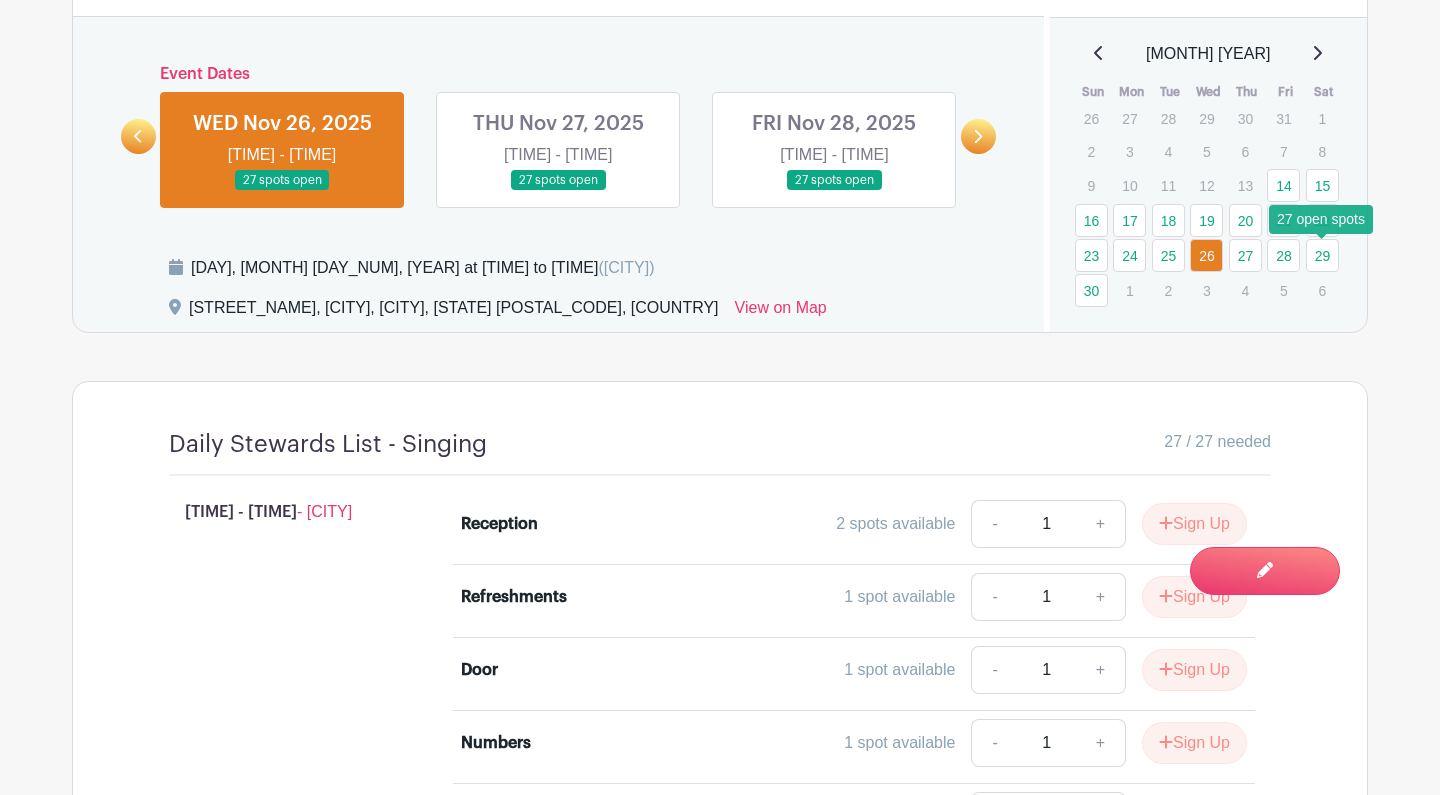 click on "29" at bounding box center [1322, 255] 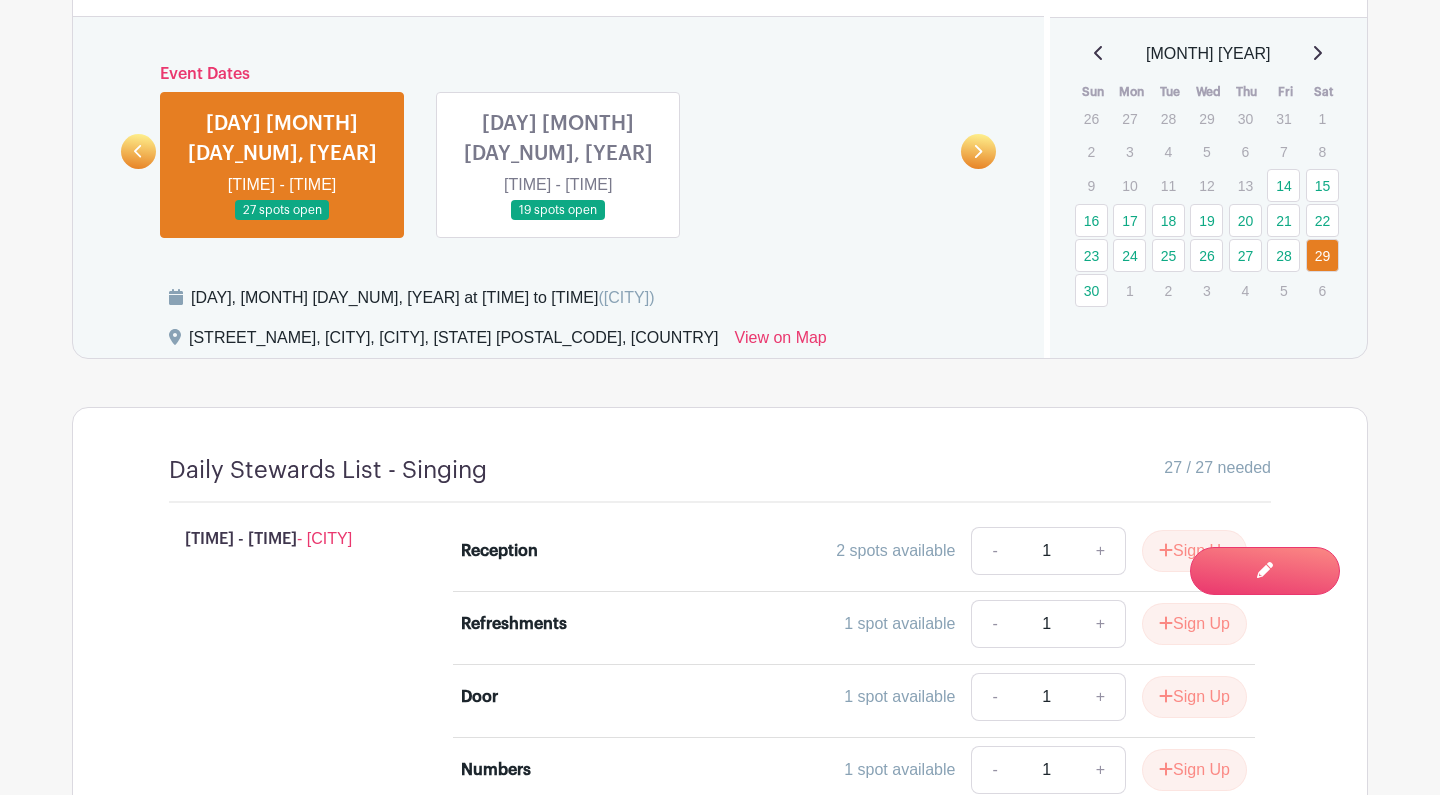 click at bounding box center [558, 221] 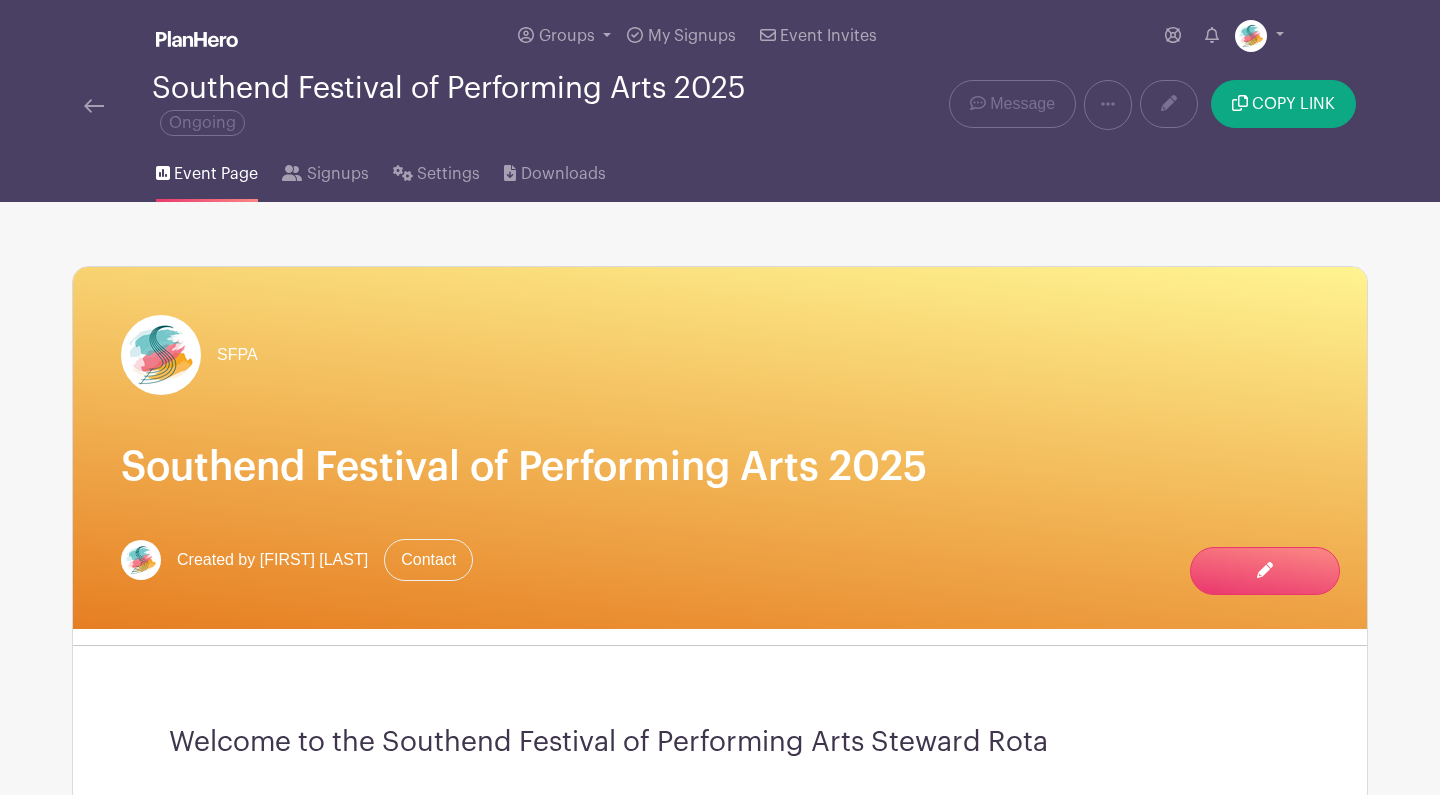 scroll, scrollTop: 0, scrollLeft: 0, axis: both 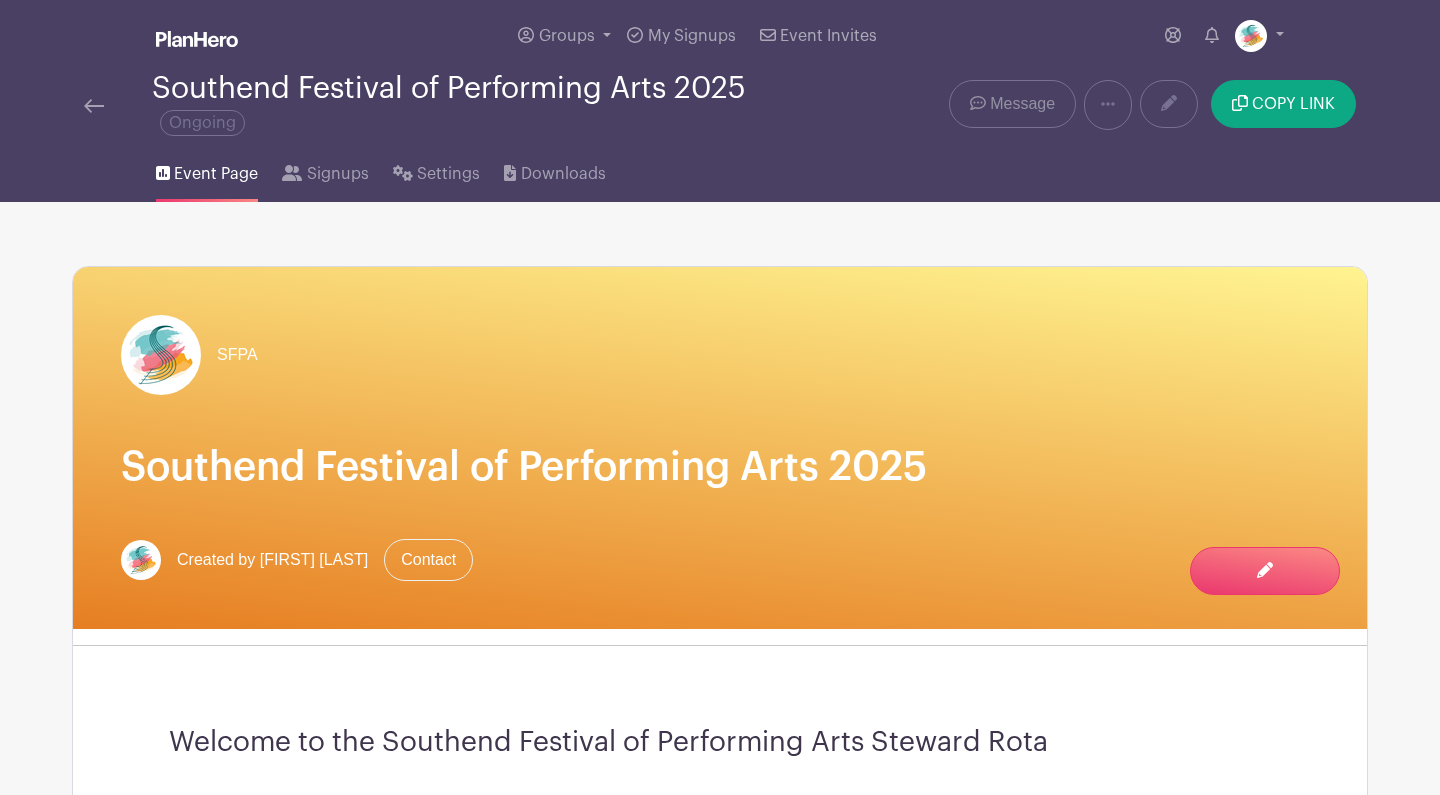 click on "Message" at bounding box center (1022, 104) 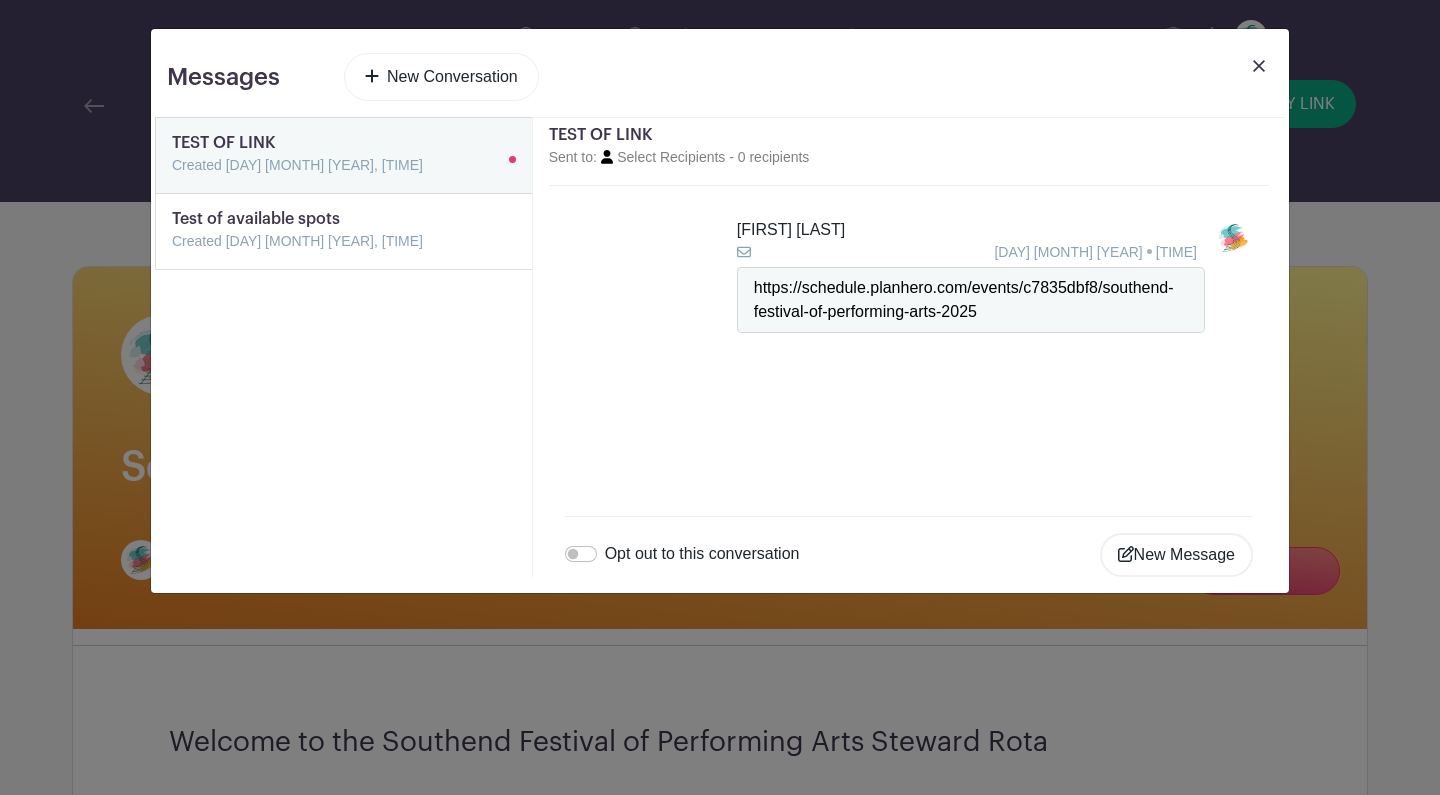 click at bounding box center (1259, 66) 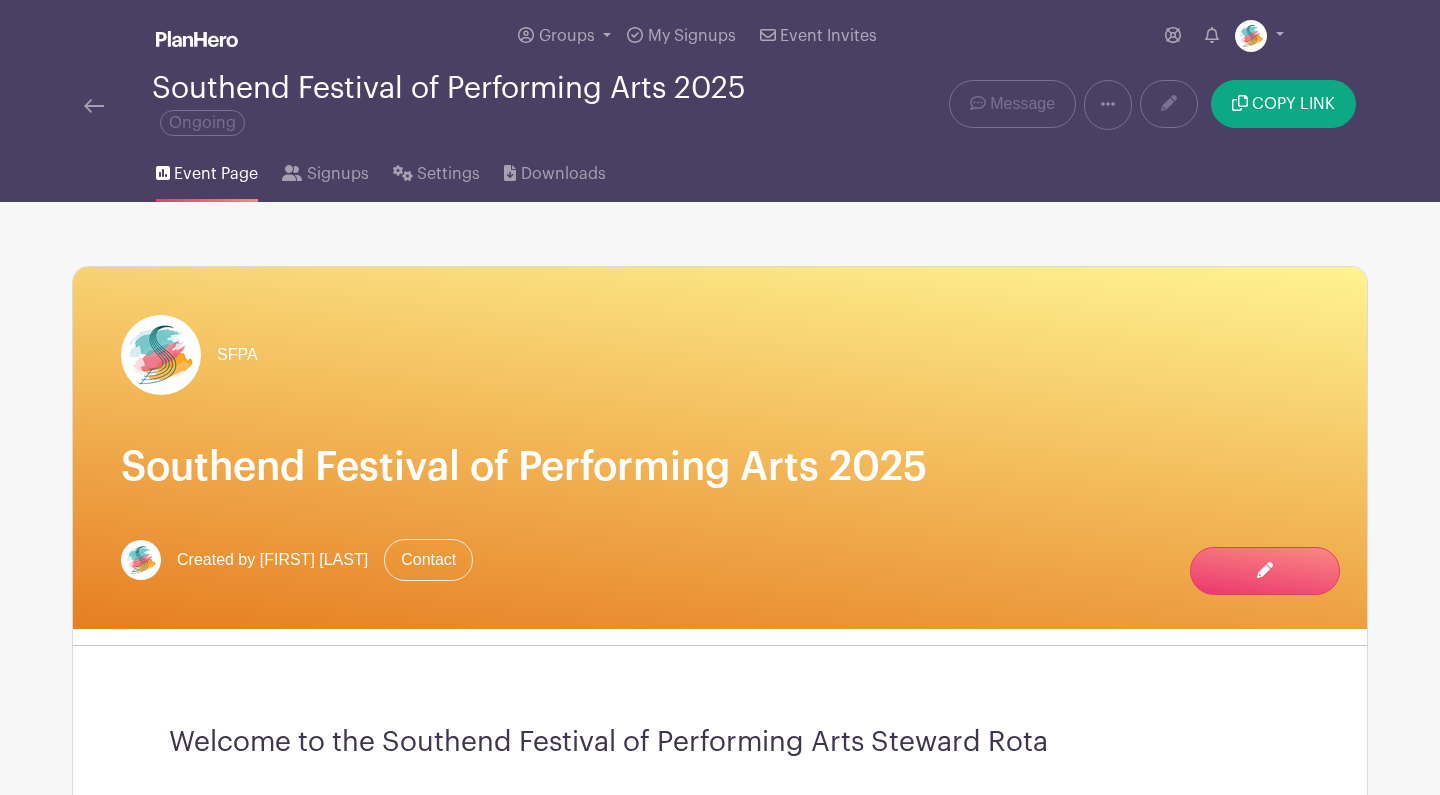click at bounding box center (1108, 104) 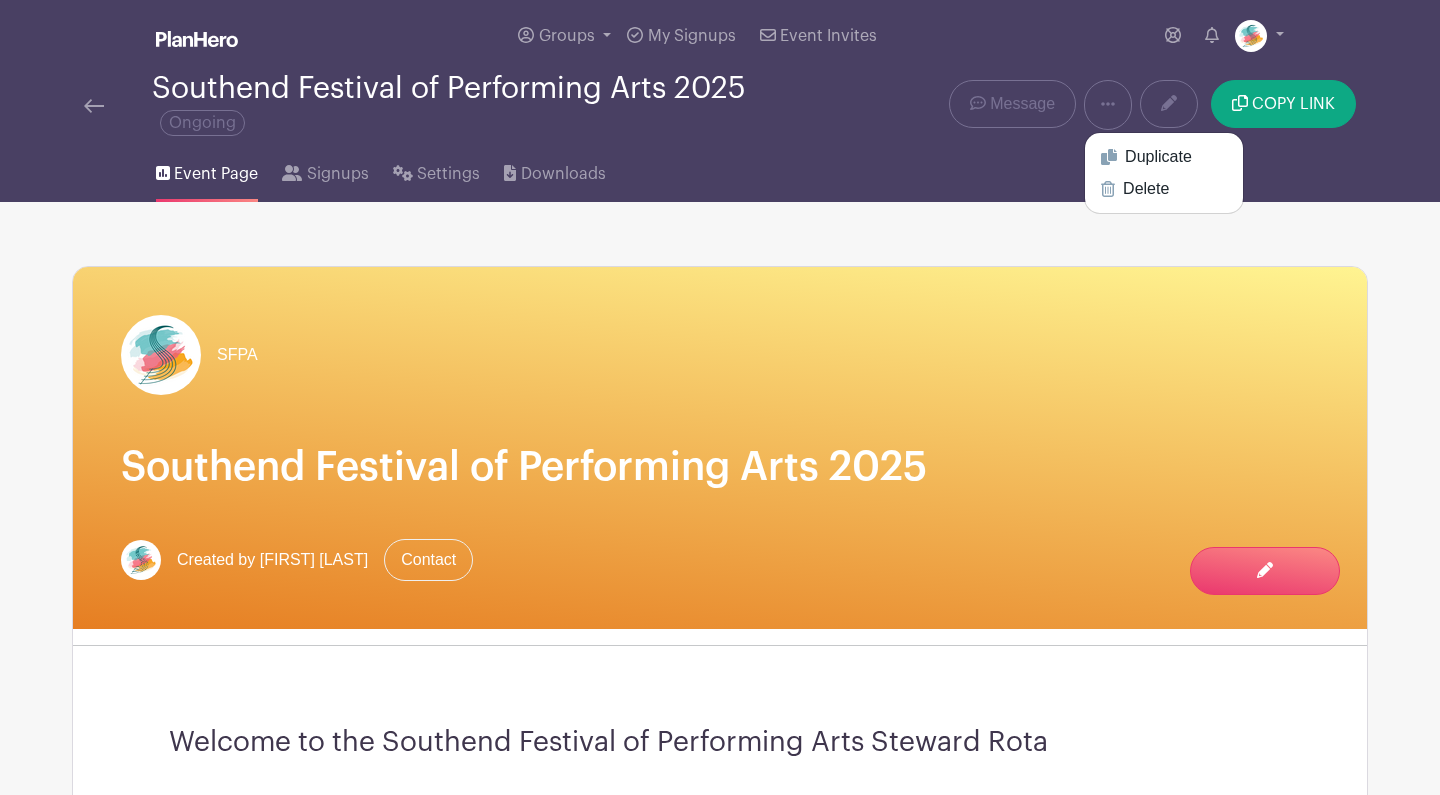 click on "Event Page
Signups
Settings
Downloads" at bounding box center [720, 170] 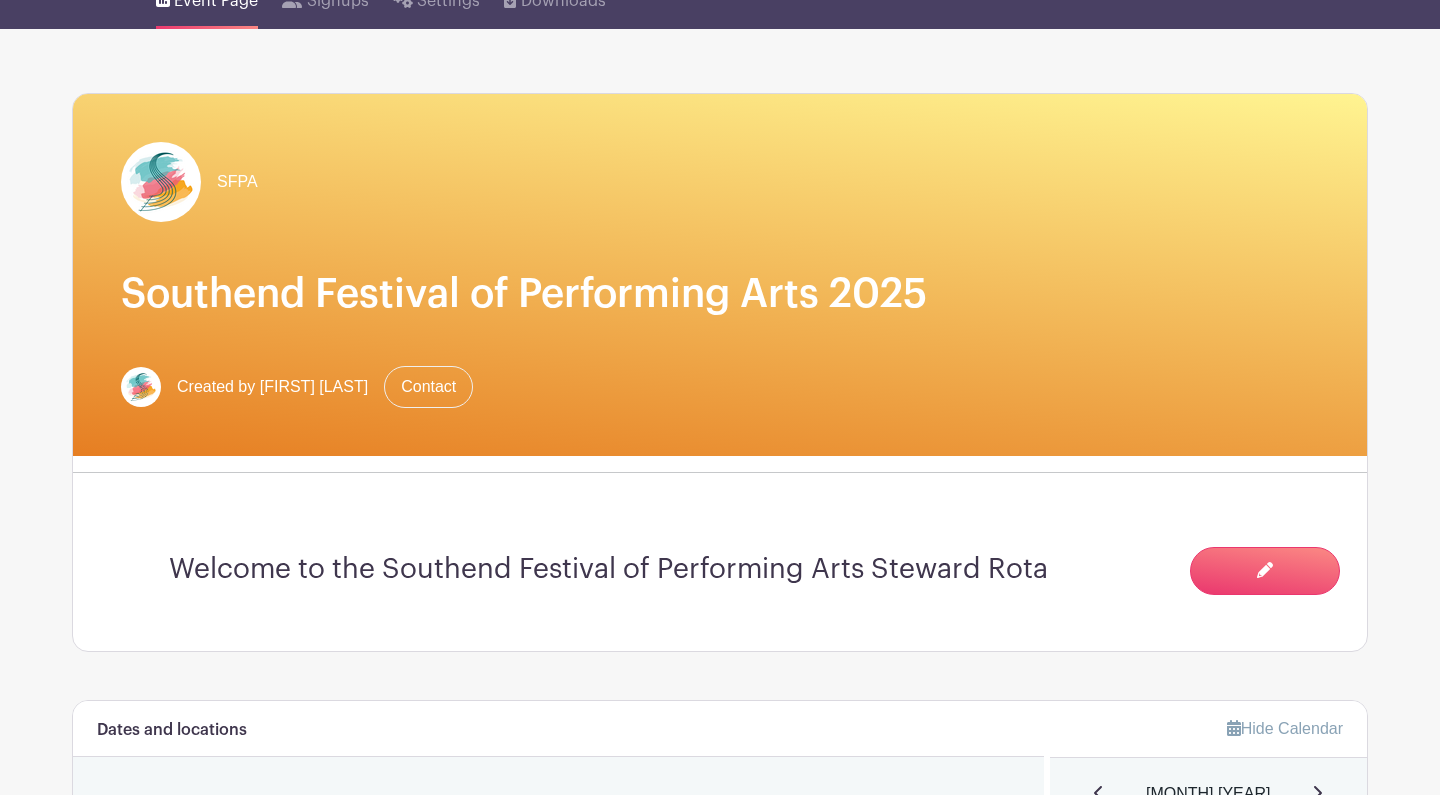 scroll, scrollTop: 205, scrollLeft: 0, axis: vertical 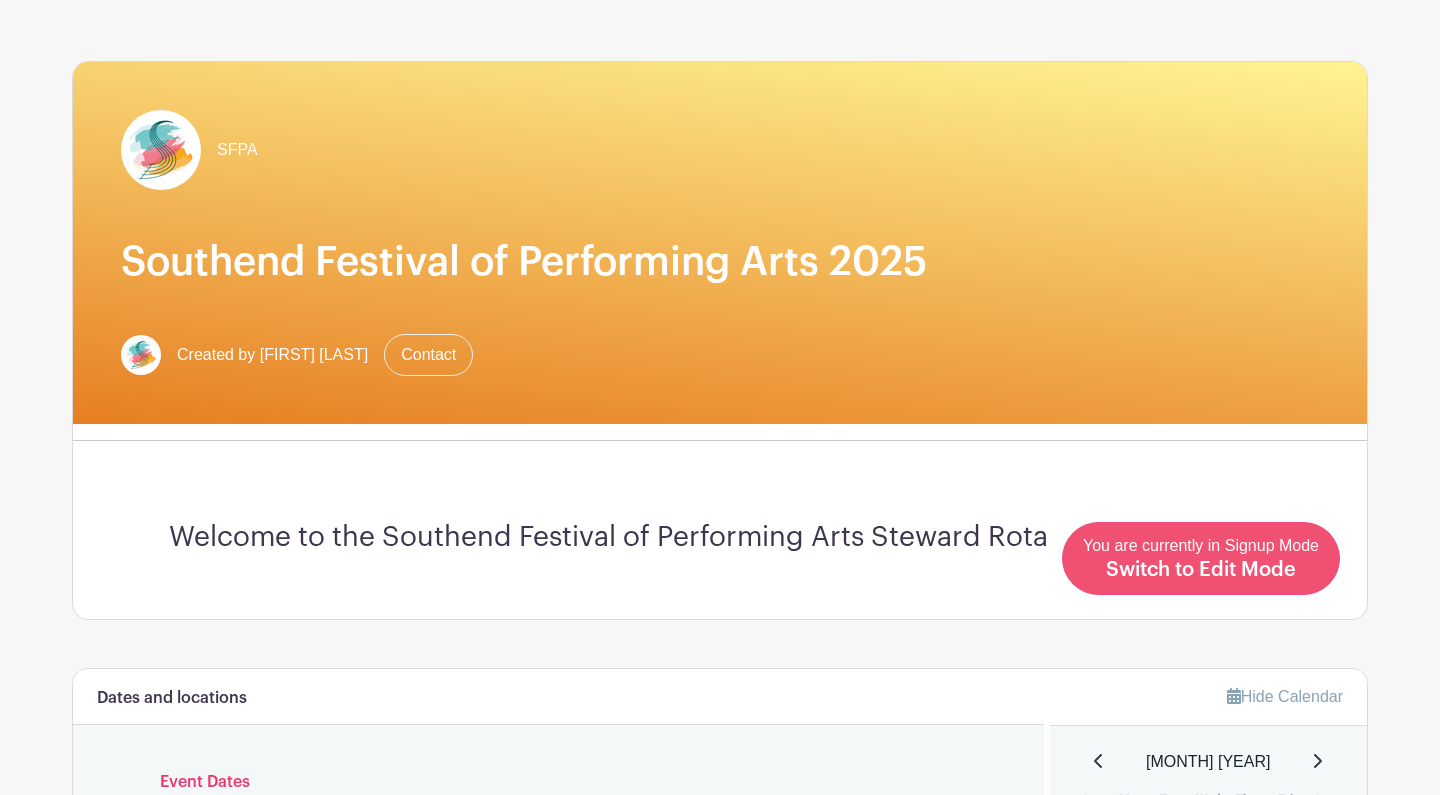 click on "You are currently in Signup Mode
Switch to Edit Mode" at bounding box center (1201, 558) 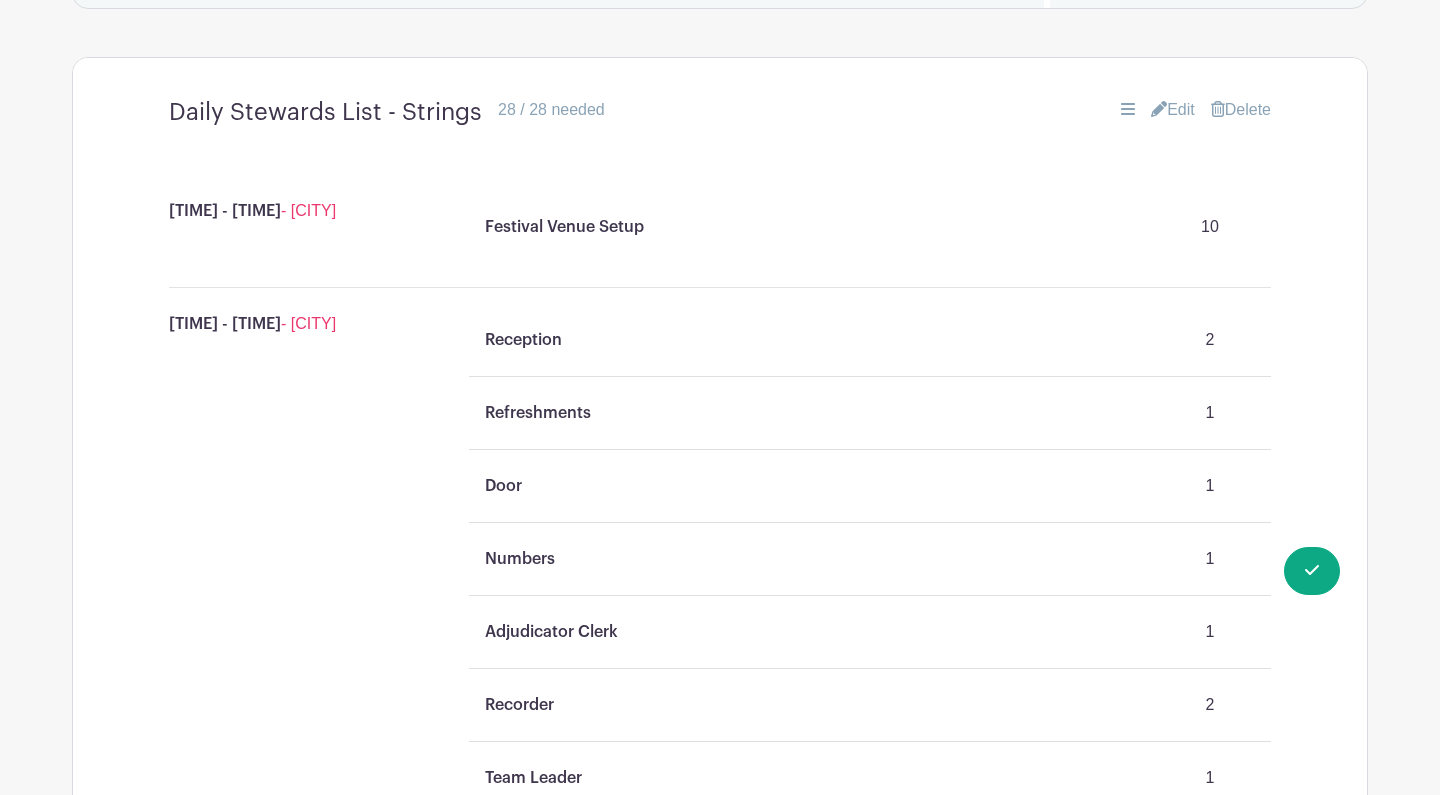 scroll, scrollTop: 1297, scrollLeft: 0, axis: vertical 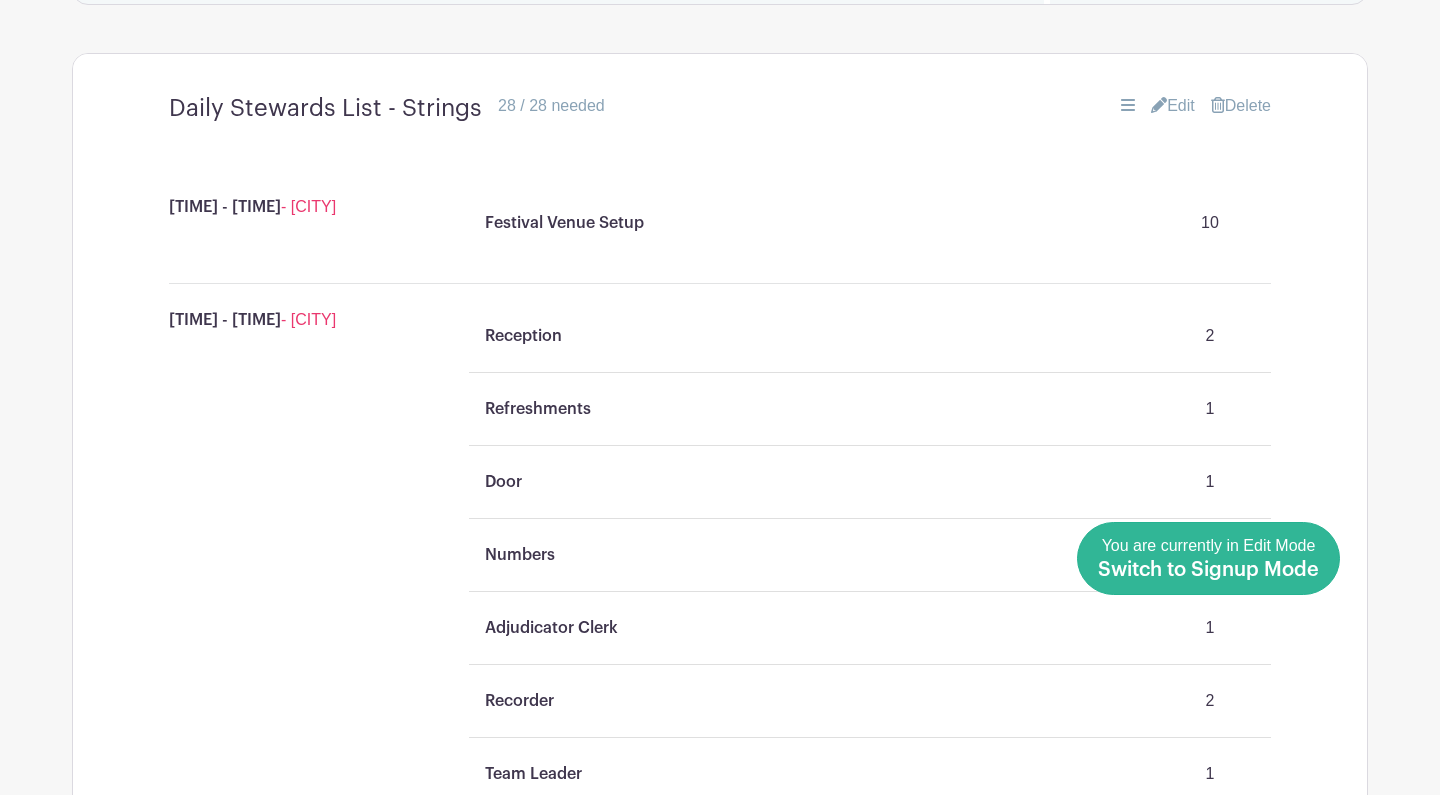 click on "Switch to Signup Mode" at bounding box center (1208, 570) 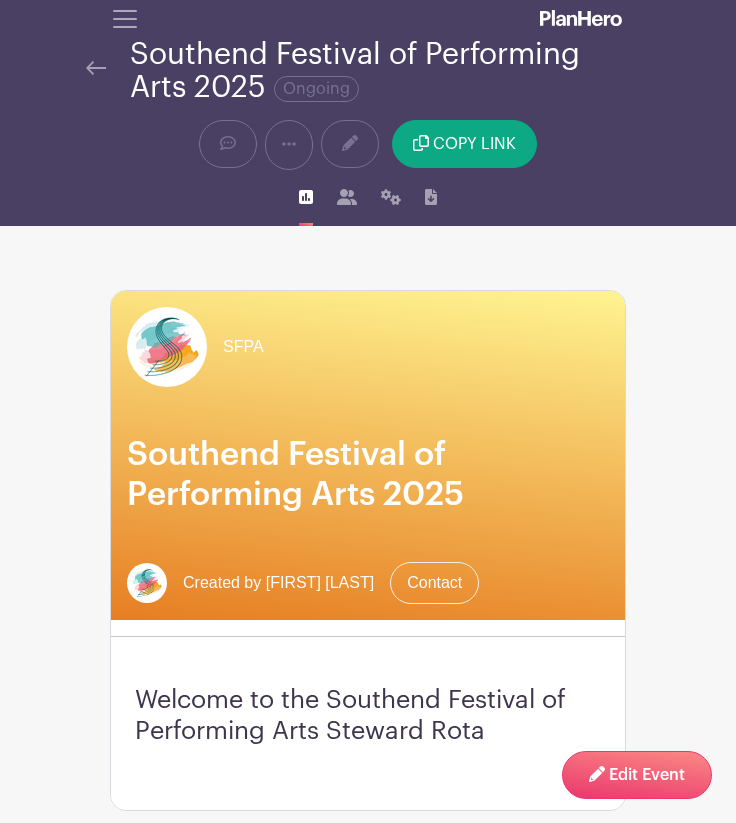 scroll, scrollTop: 0, scrollLeft: 0, axis: both 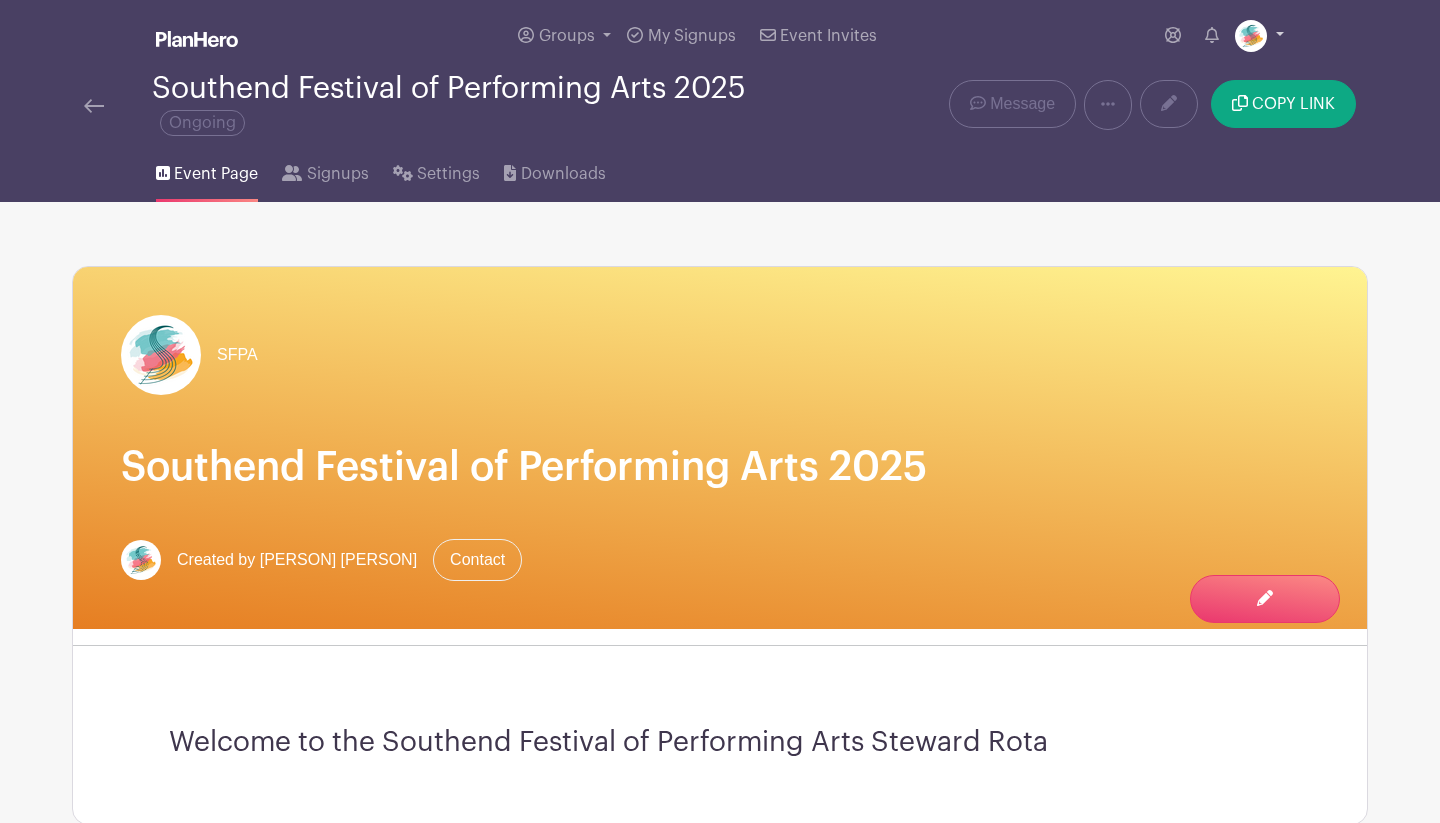 click at bounding box center [1259, 36] 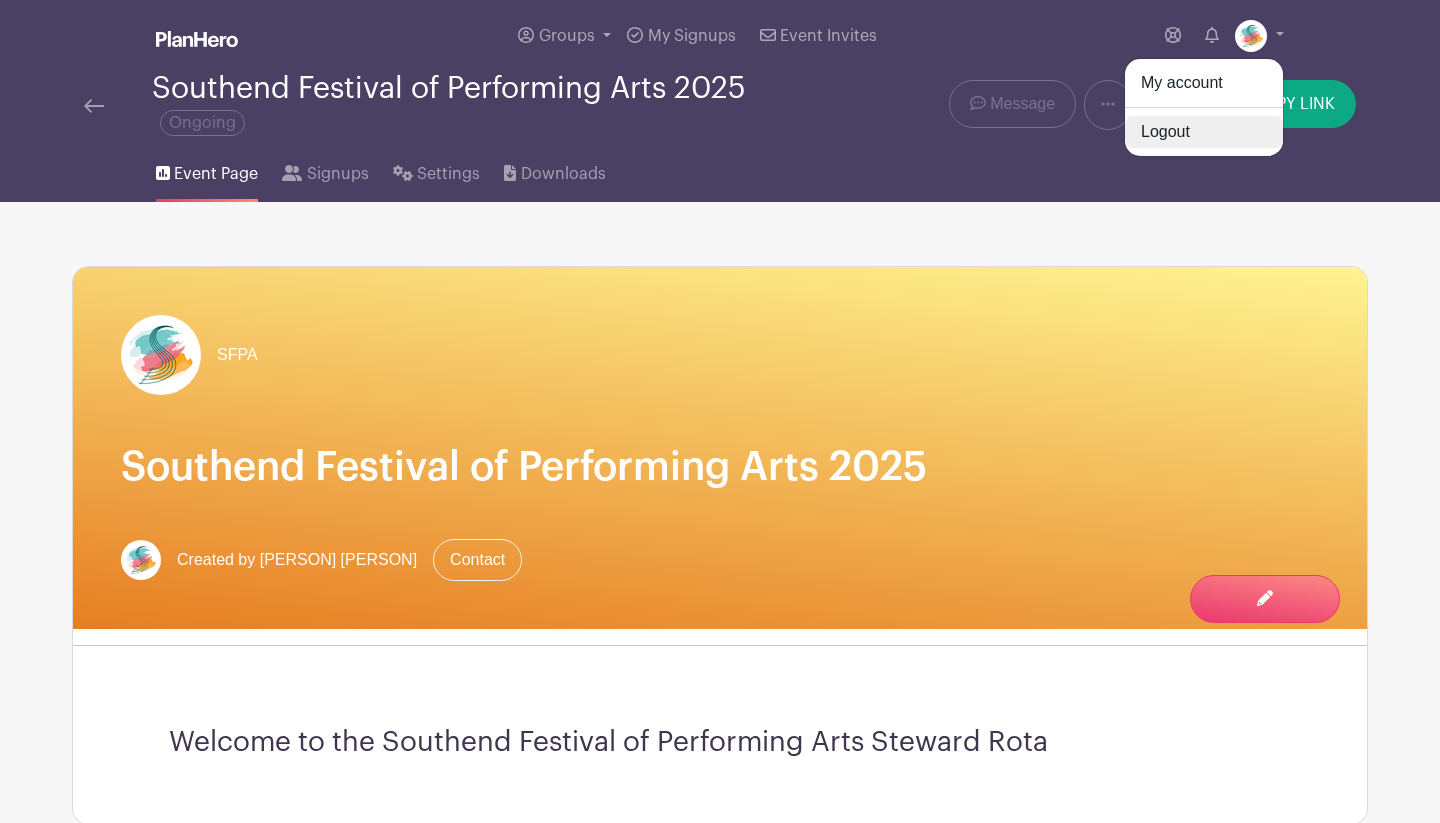 click on "Logout" at bounding box center [1204, 132] 